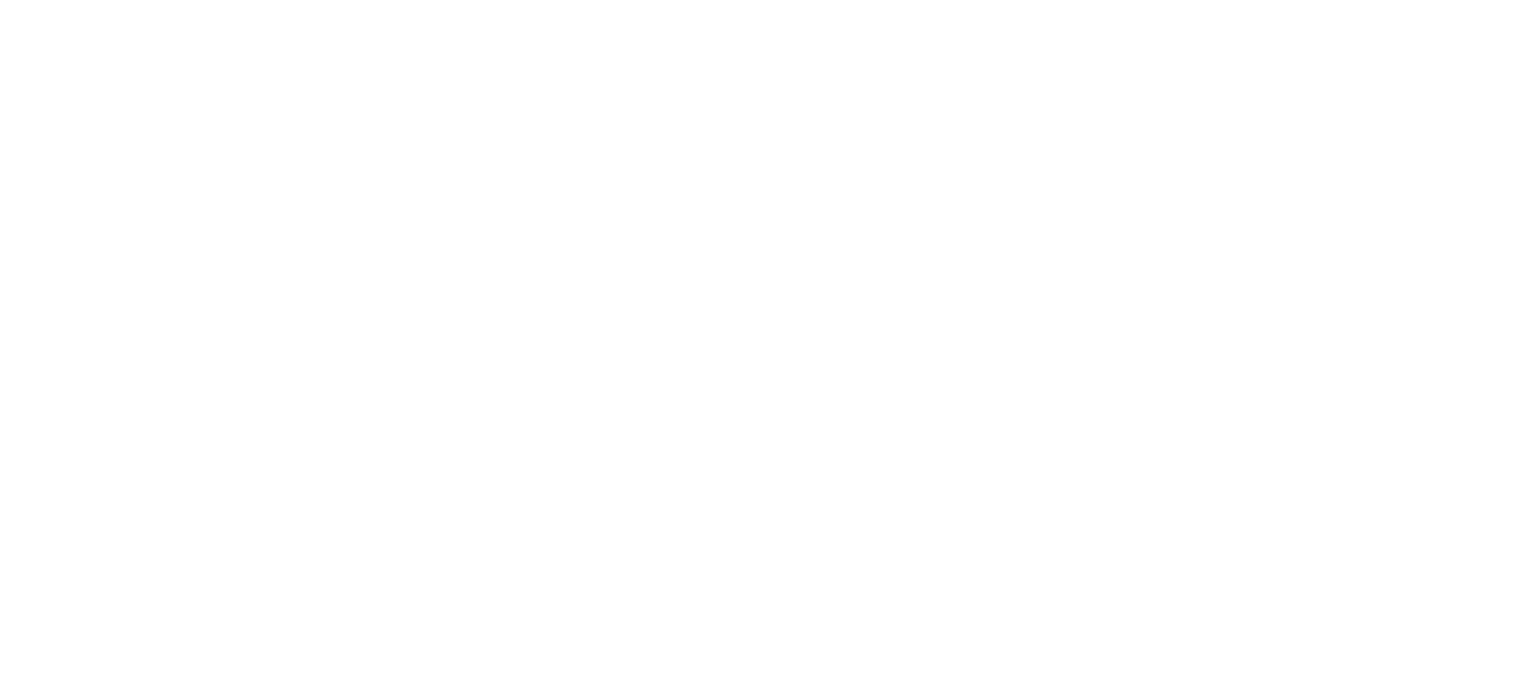 scroll, scrollTop: 0, scrollLeft: 0, axis: both 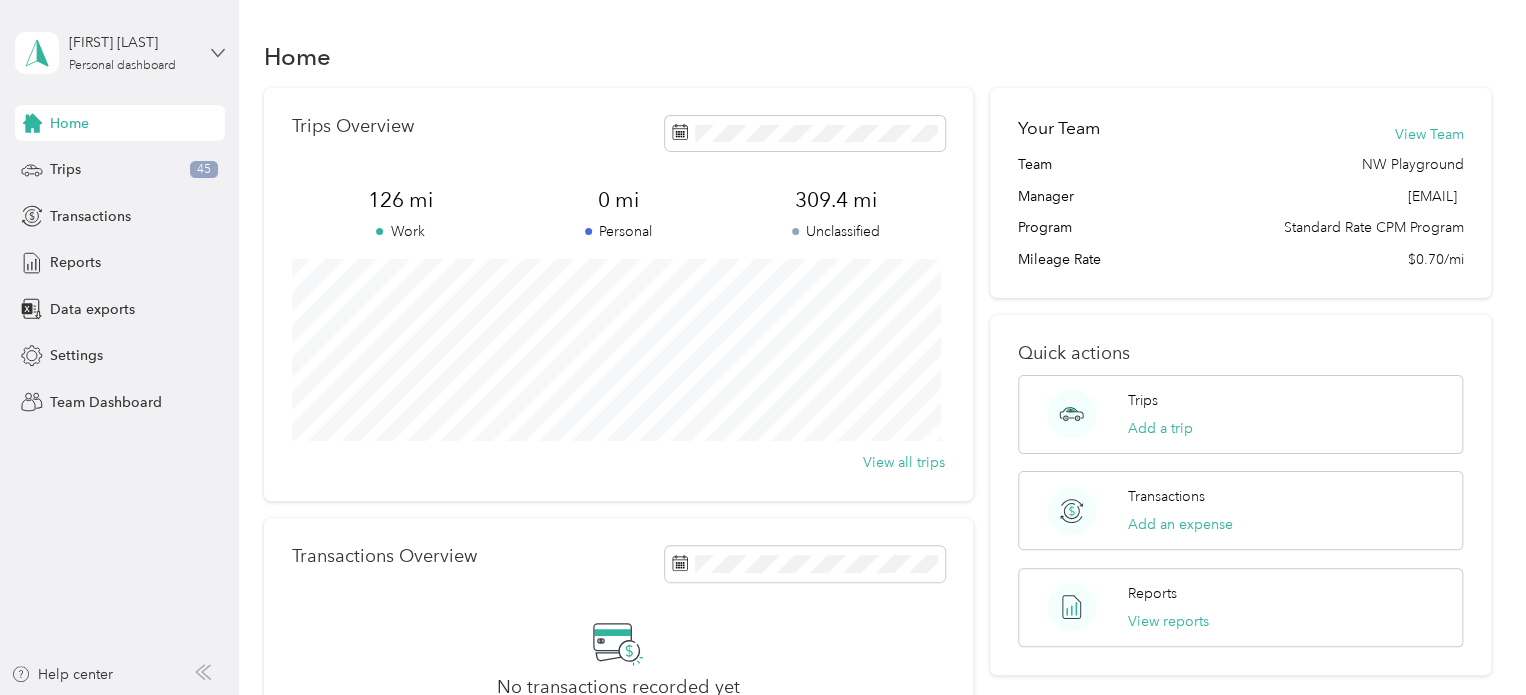 click 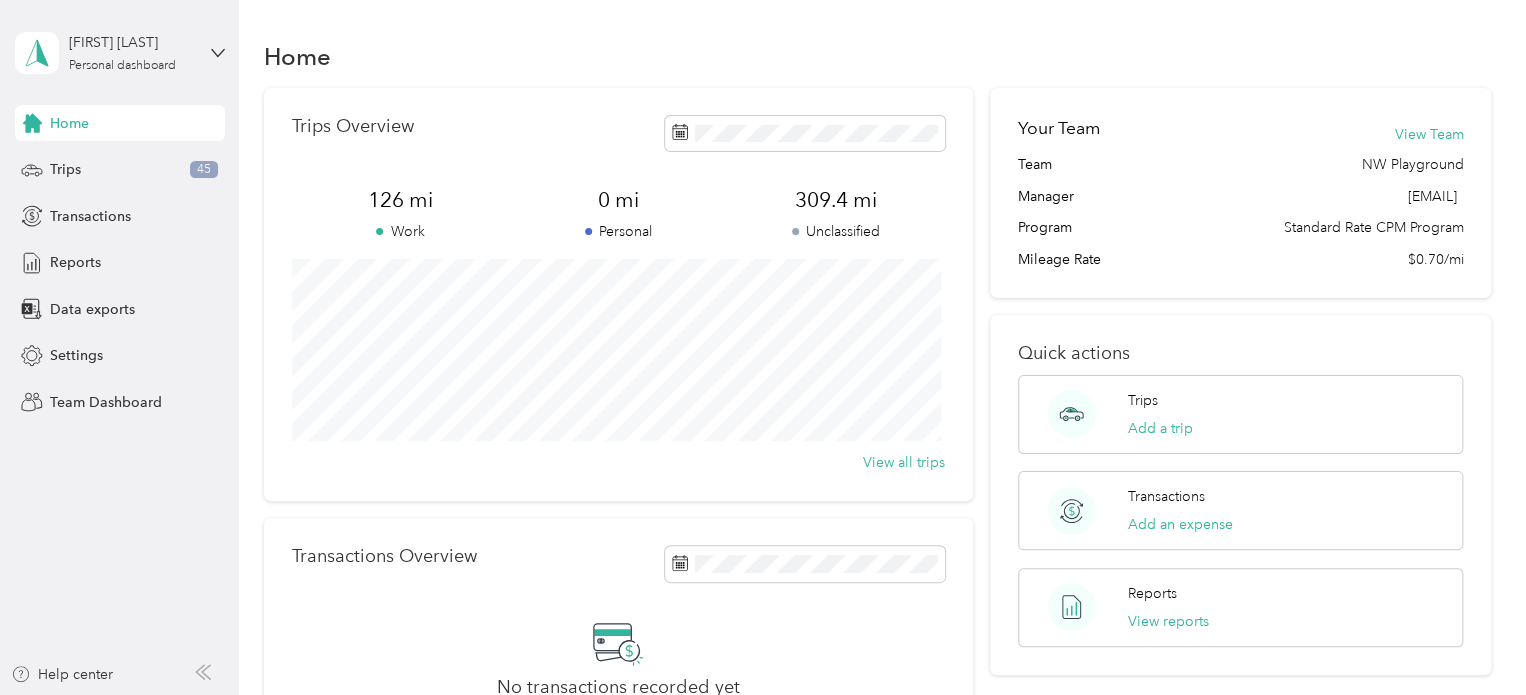 click on "Personal dashboard" at bounding box center (97, 209) 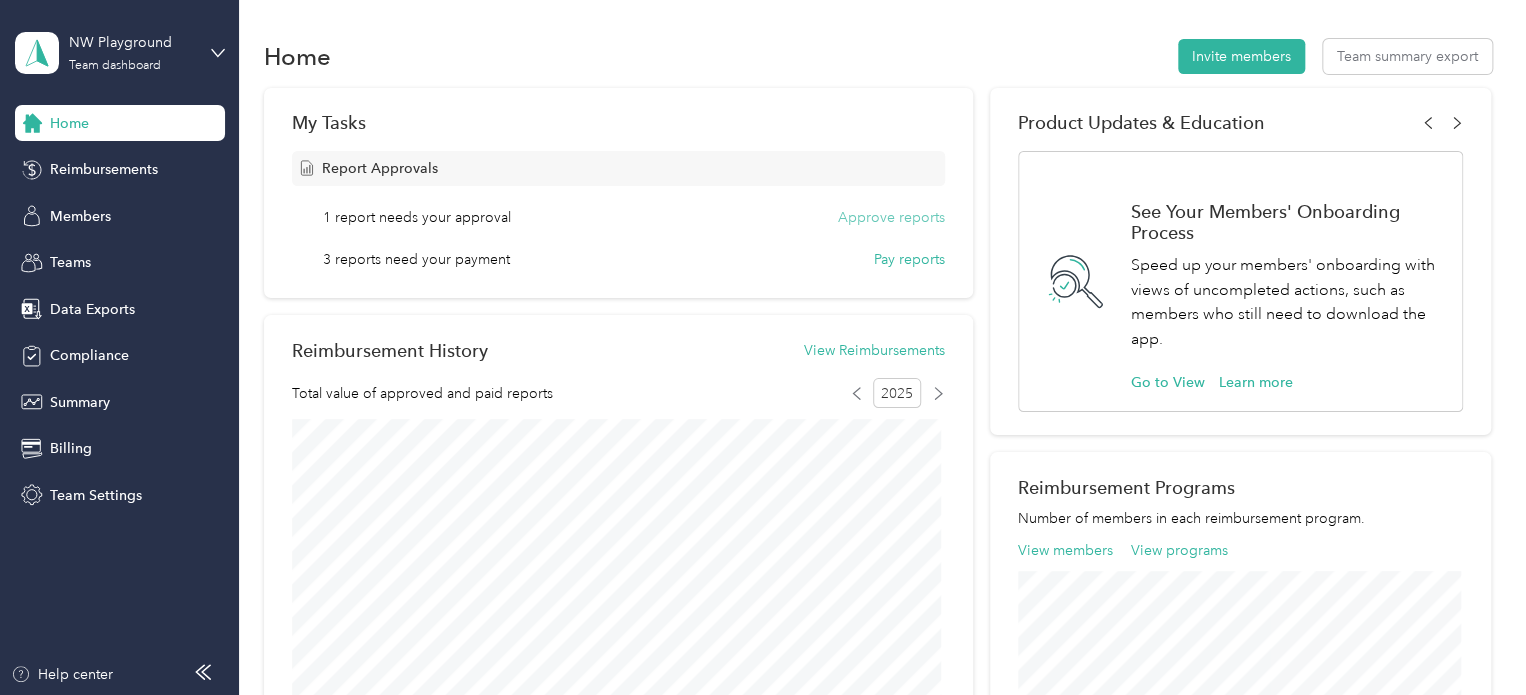click on "Approve reports" at bounding box center (891, 217) 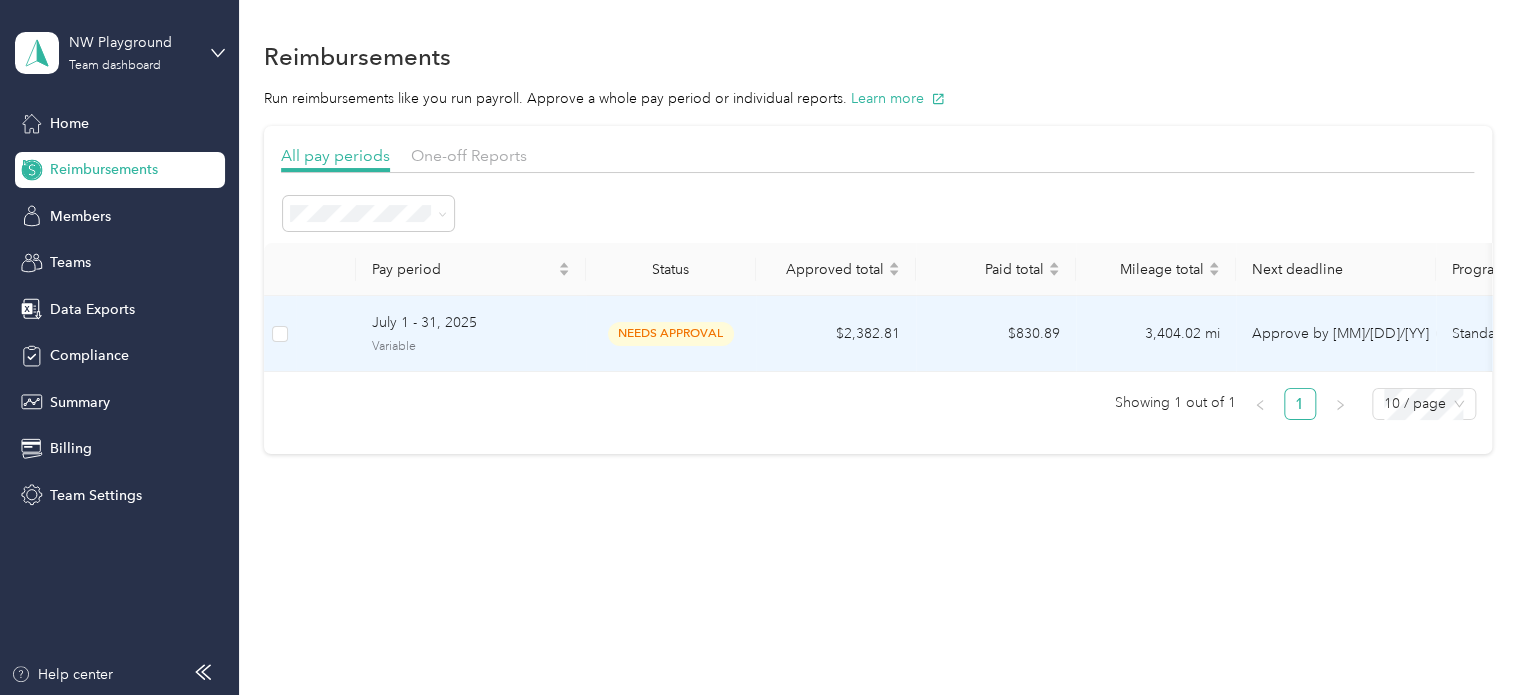 click on "July 1 - 31, 2025 Variable" at bounding box center (471, 333) 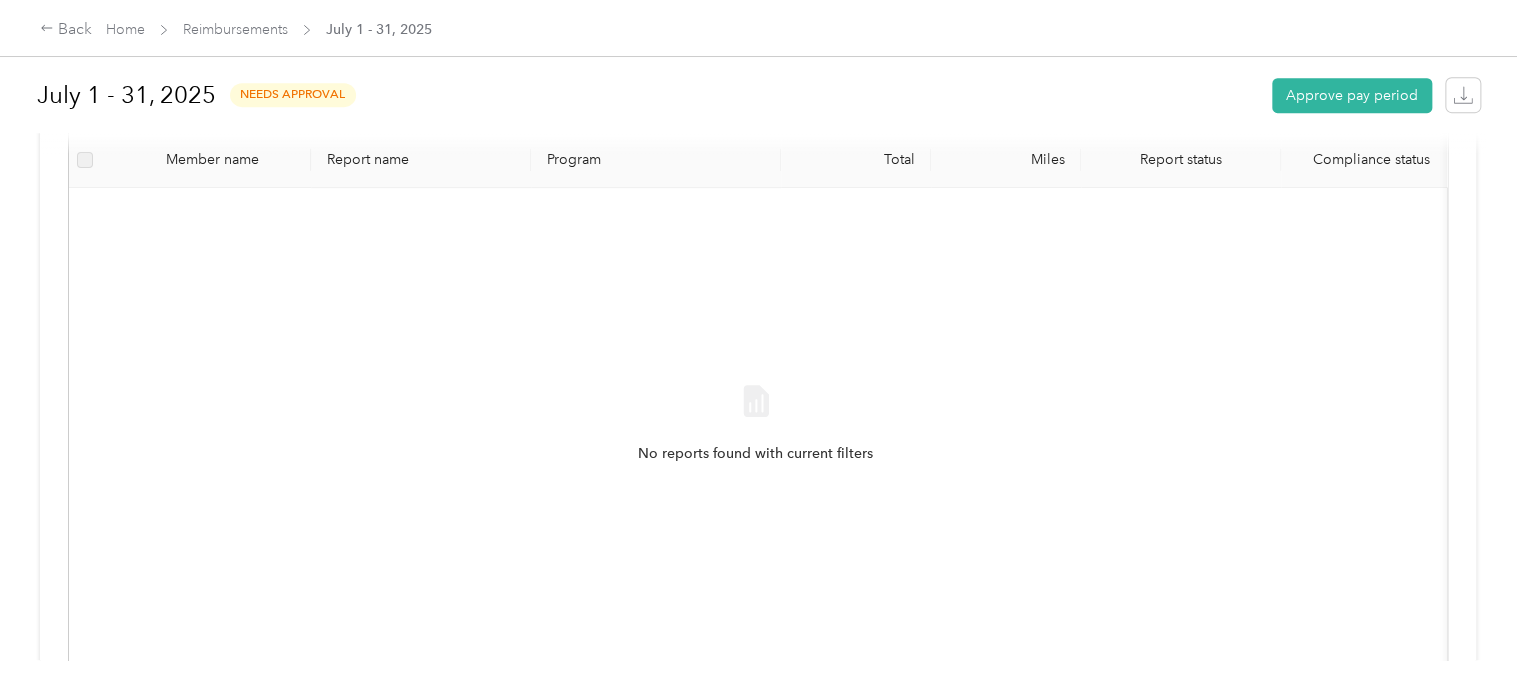 scroll, scrollTop: 0, scrollLeft: 0, axis: both 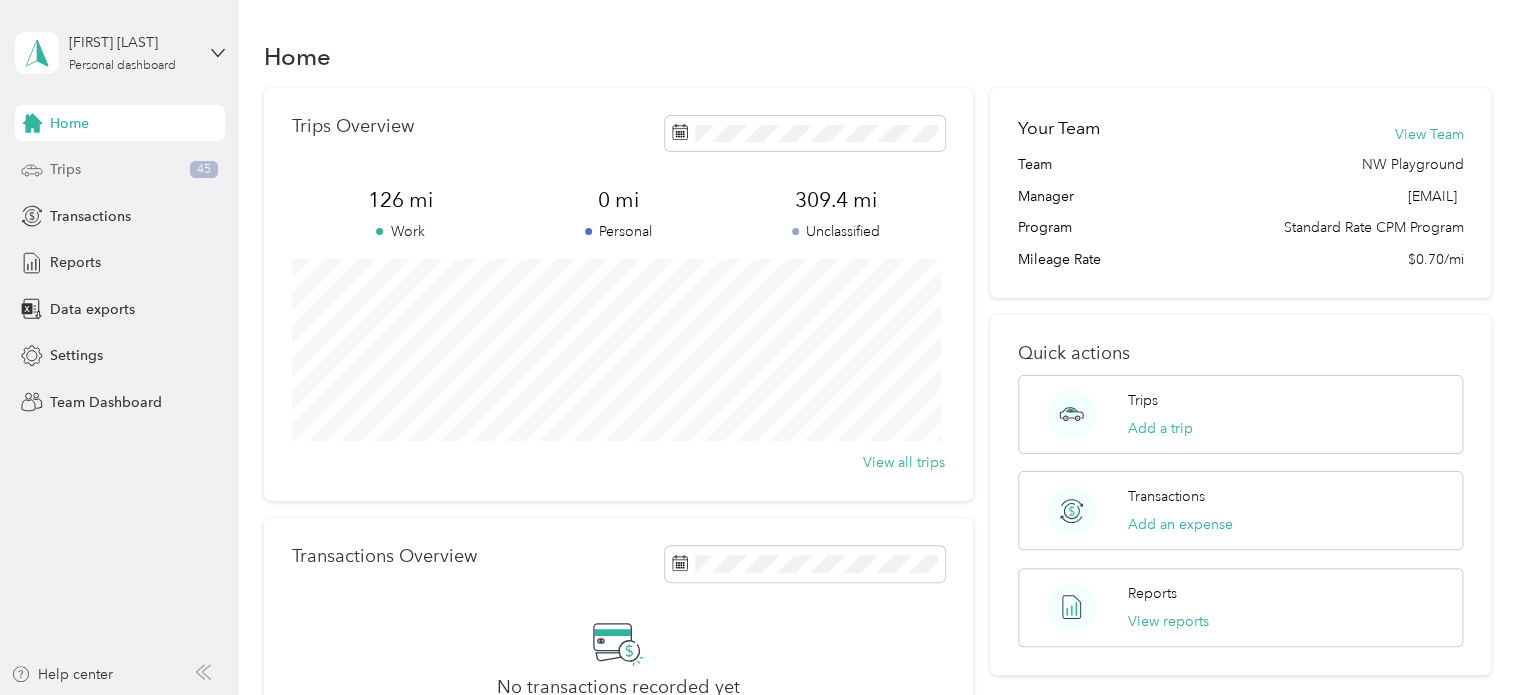 click on "Trips" at bounding box center (65, 169) 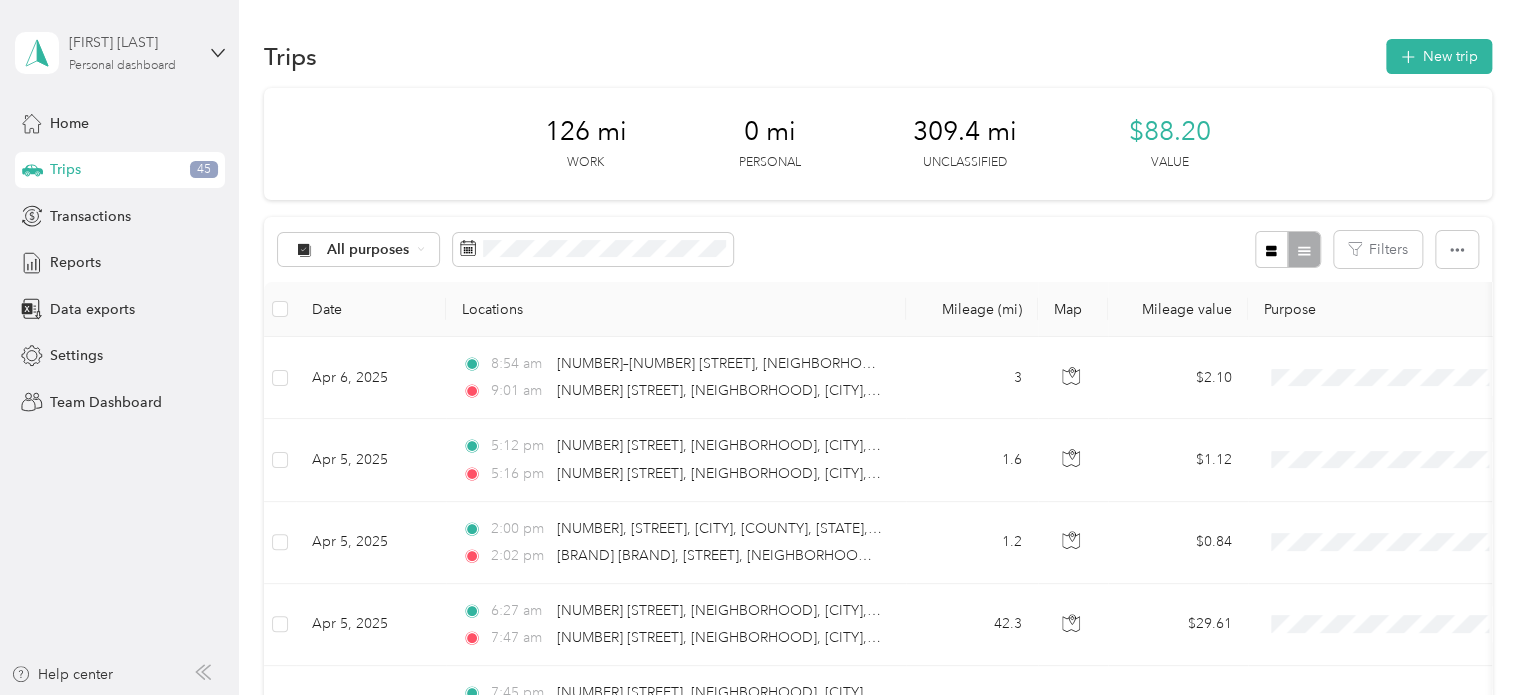 click on "[FIRST] [LAST]" at bounding box center (131, 42) 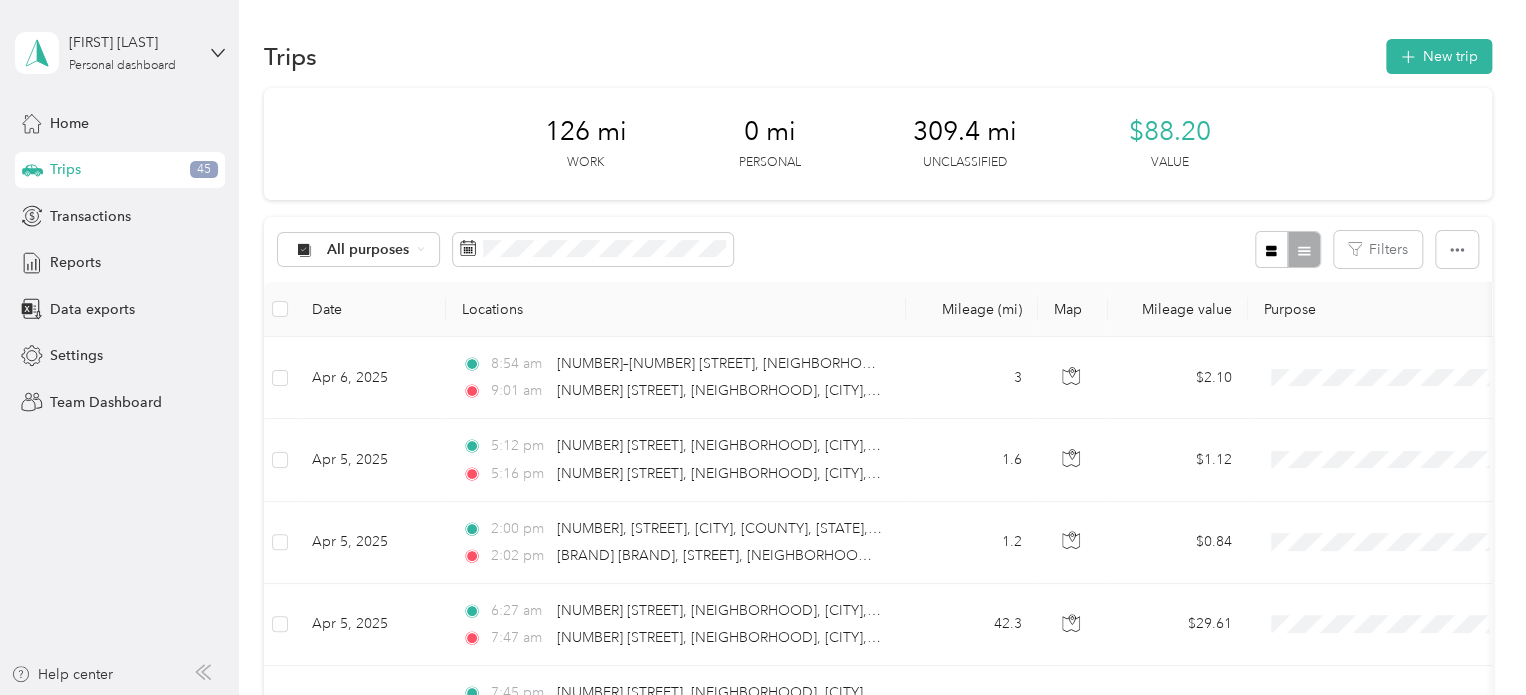 click on "Team dashboard" at bounding box center (167, 164) 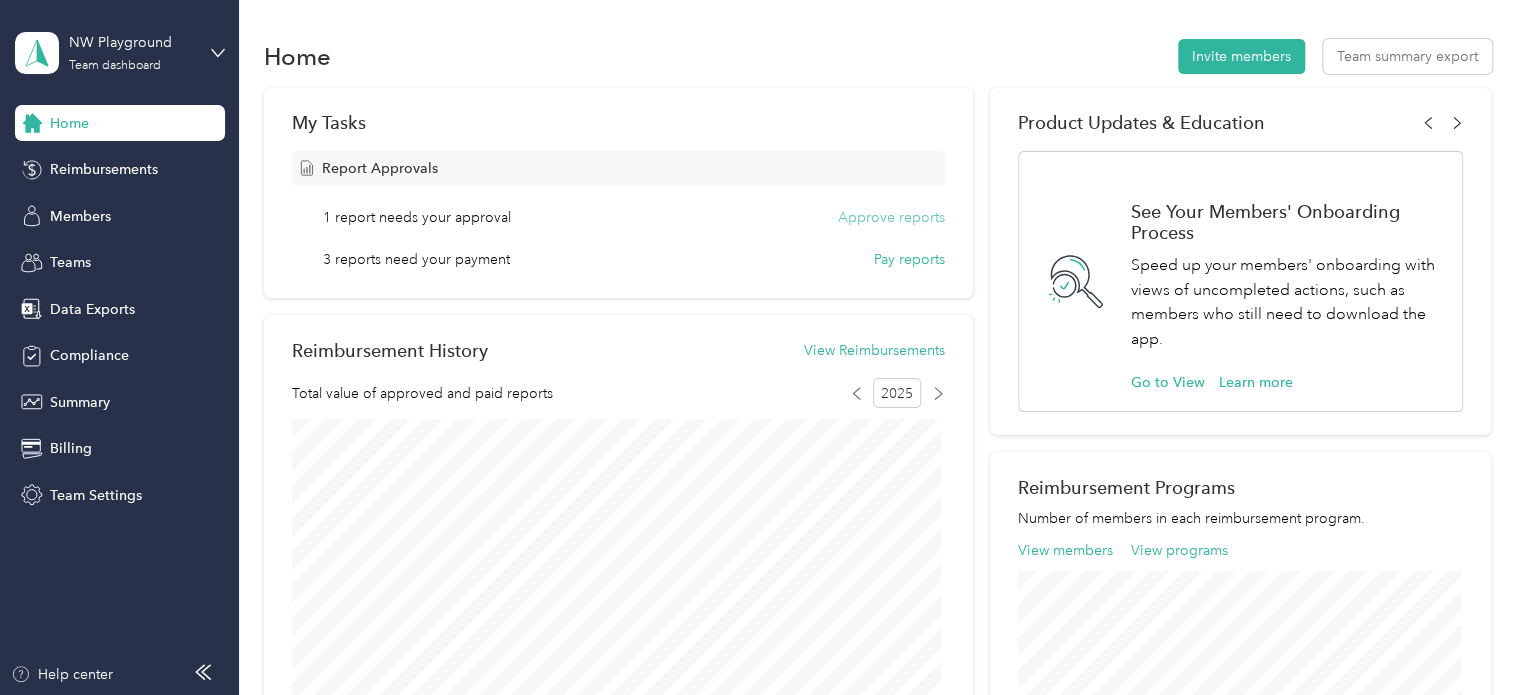 click on "Approve reports" at bounding box center [891, 217] 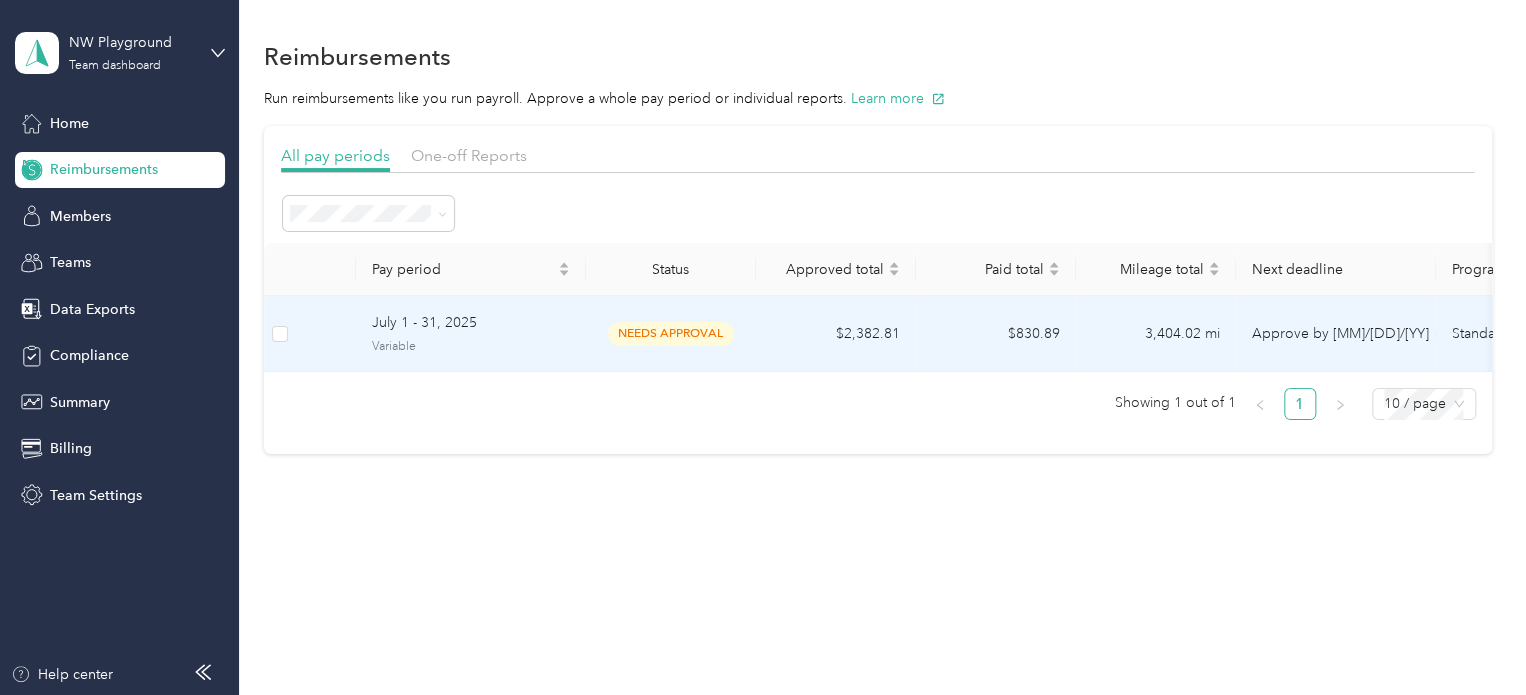 click on "July 1 - 31, 2025" at bounding box center (471, 323) 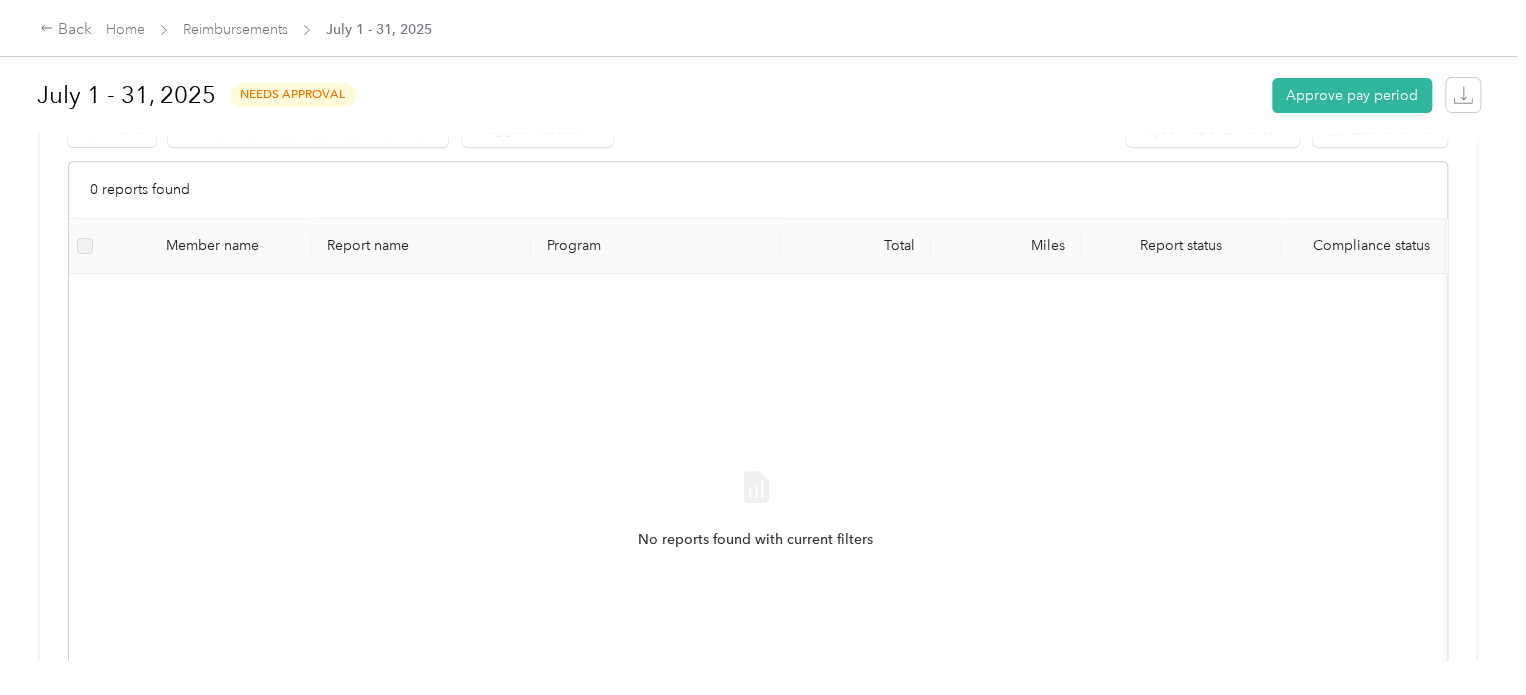 scroll, scrollTop: 38, scrollLeft: 0, axis: vertical 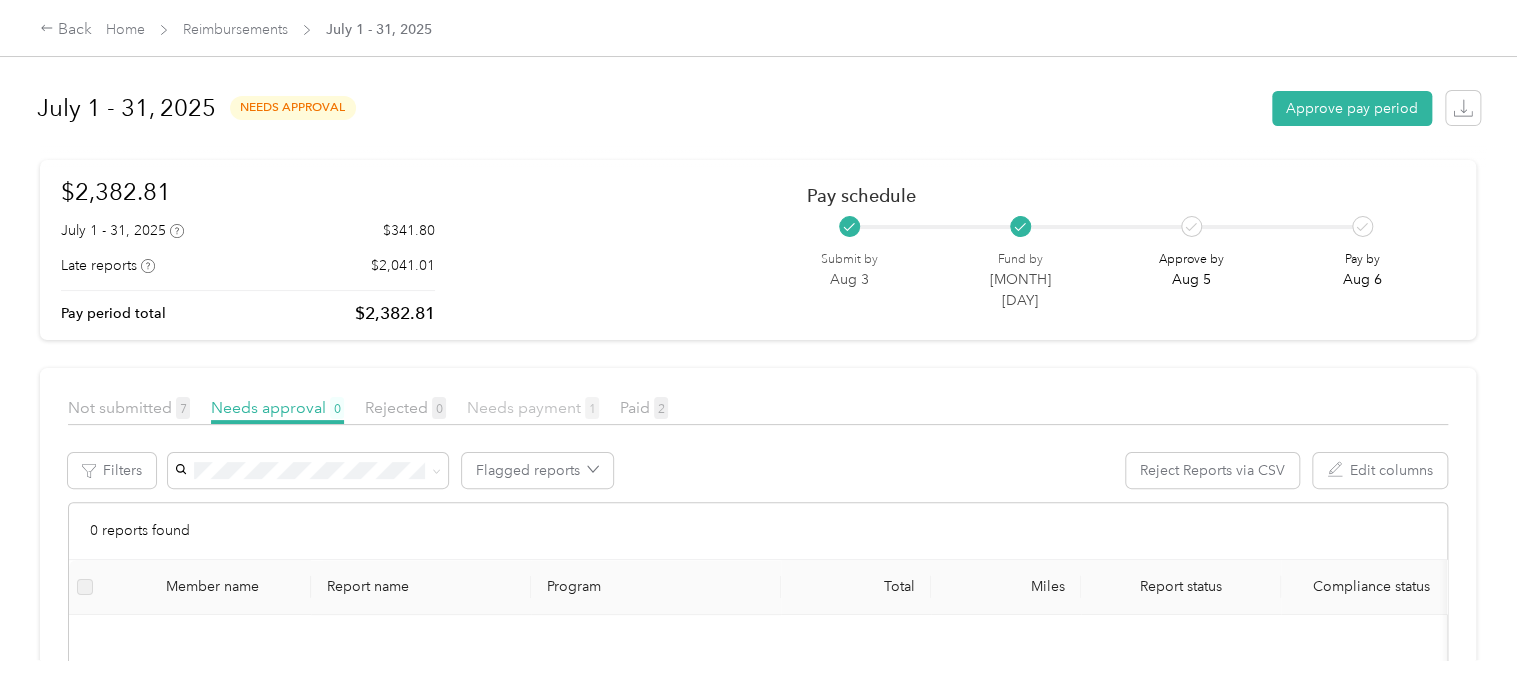 click on "Needs payment   1" at bounding box center (533, 407) 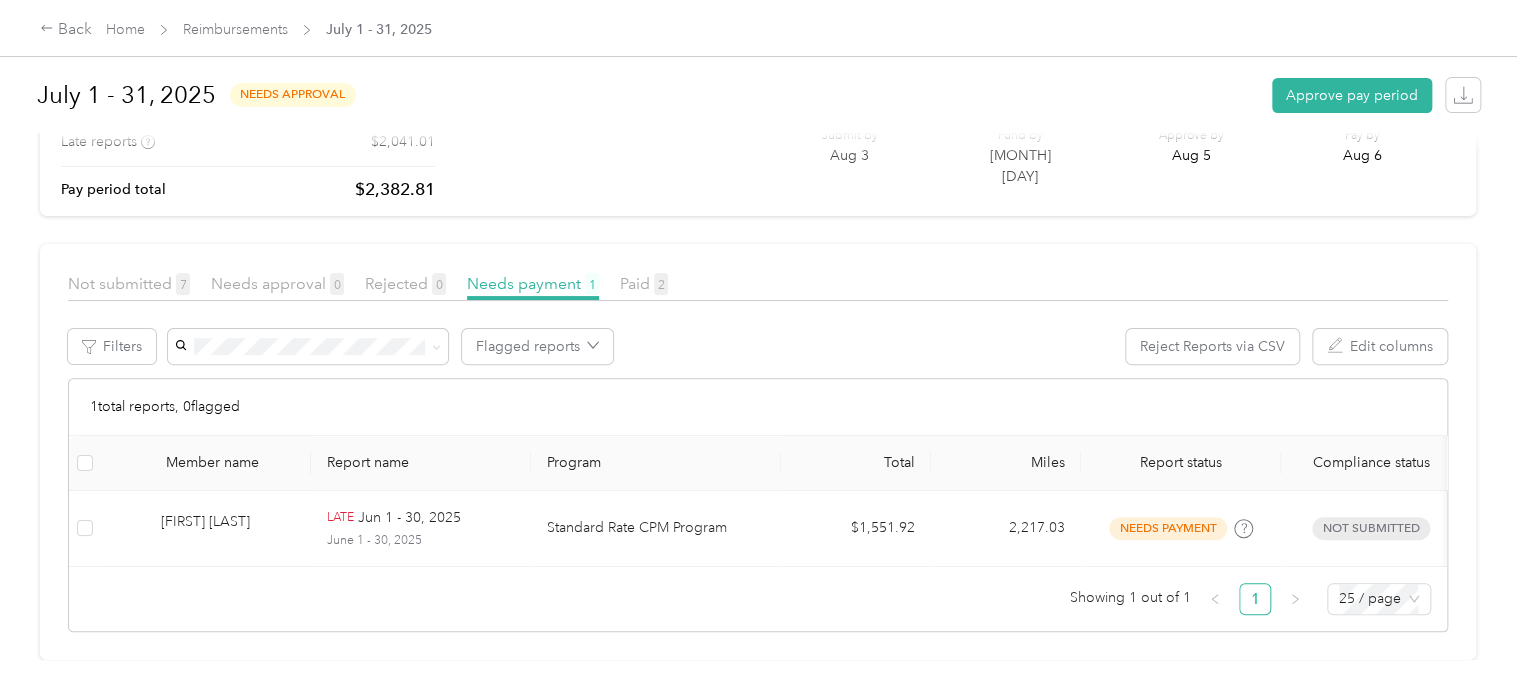 scroll, scrollTop: 153, scrollLeft: 0, axis: vertical 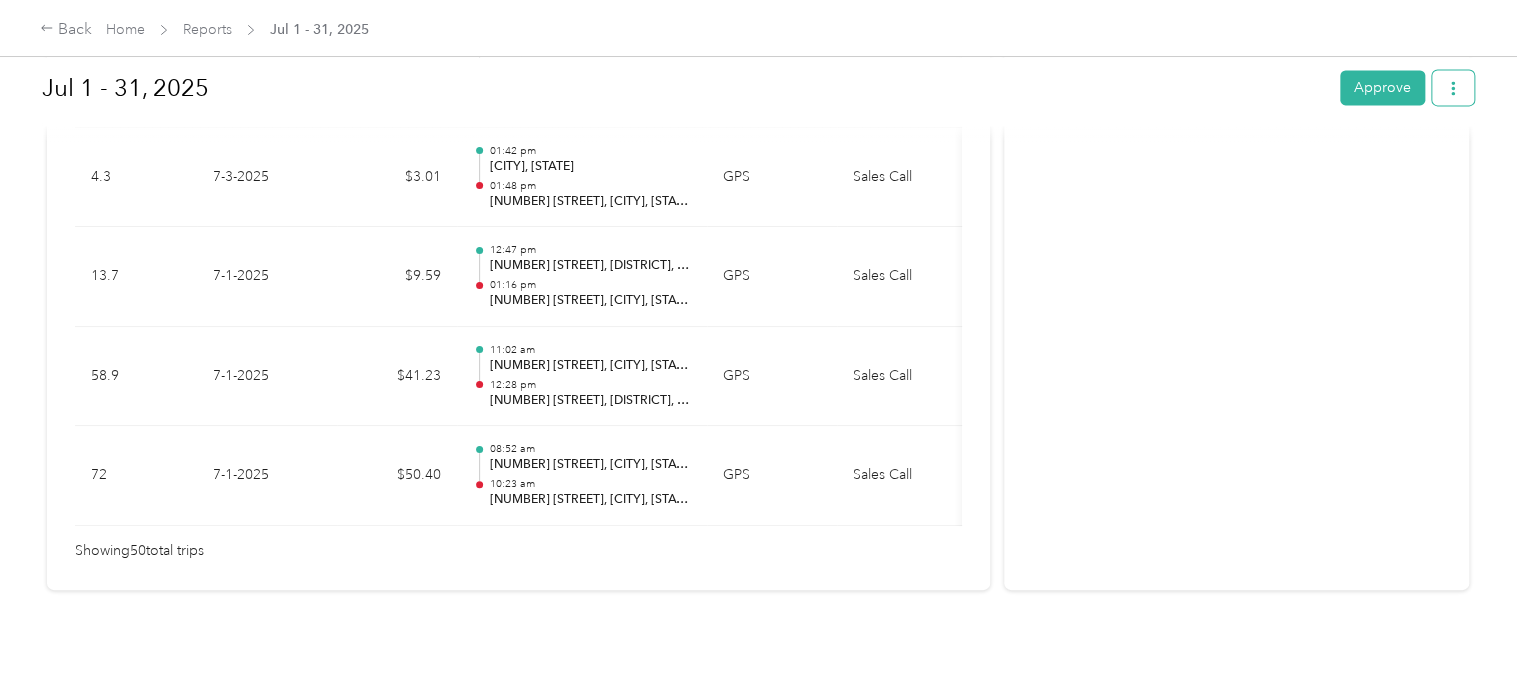 click at bounding box center (1453, 87) 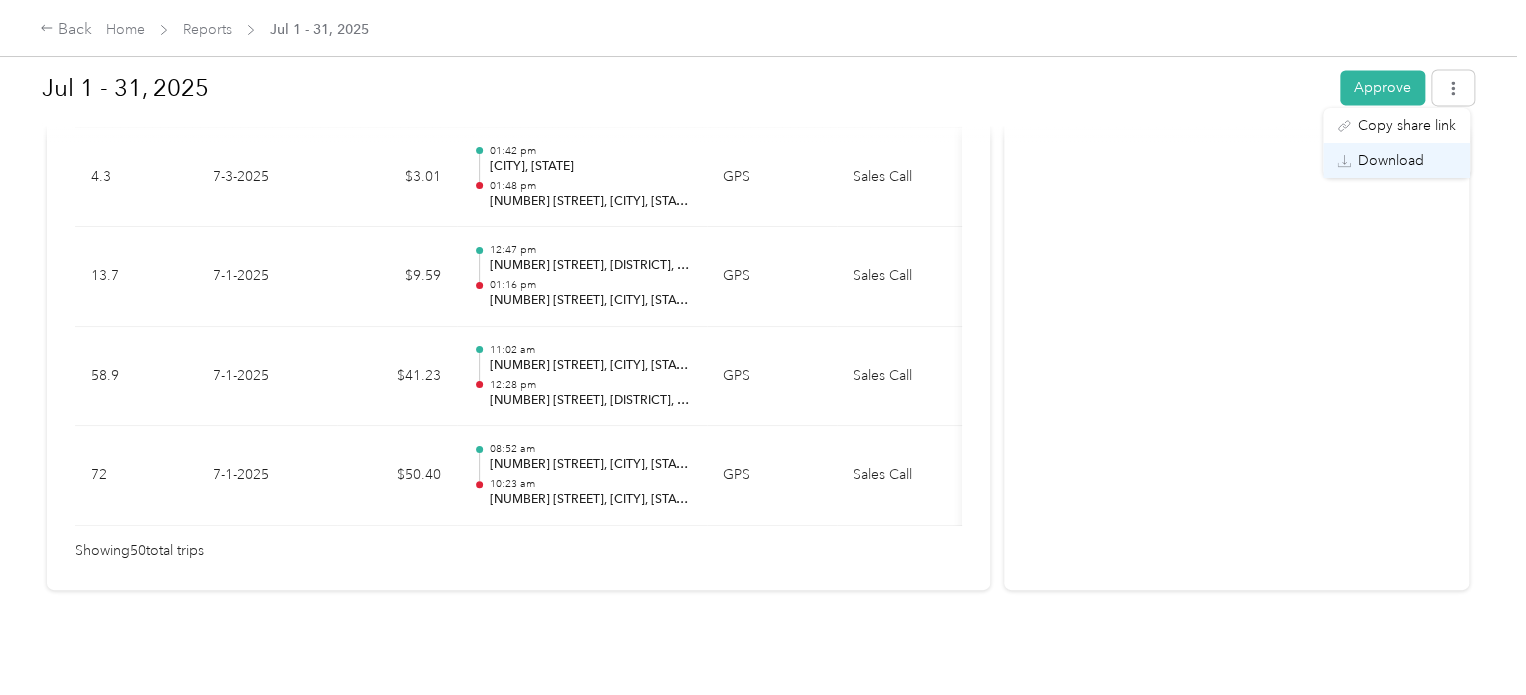 click on "Download" at bounding box center (1396, 160) 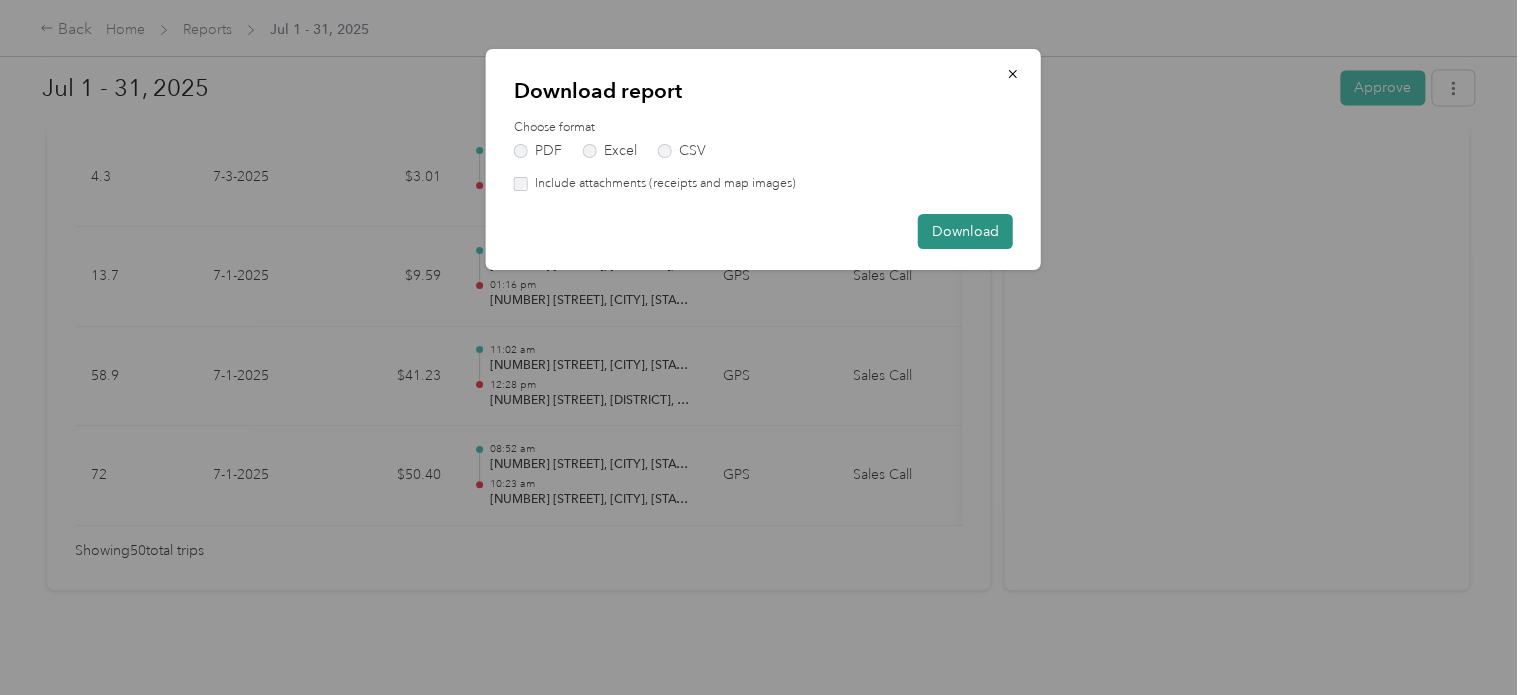 click on "Download" at bounding box center (965, 231) 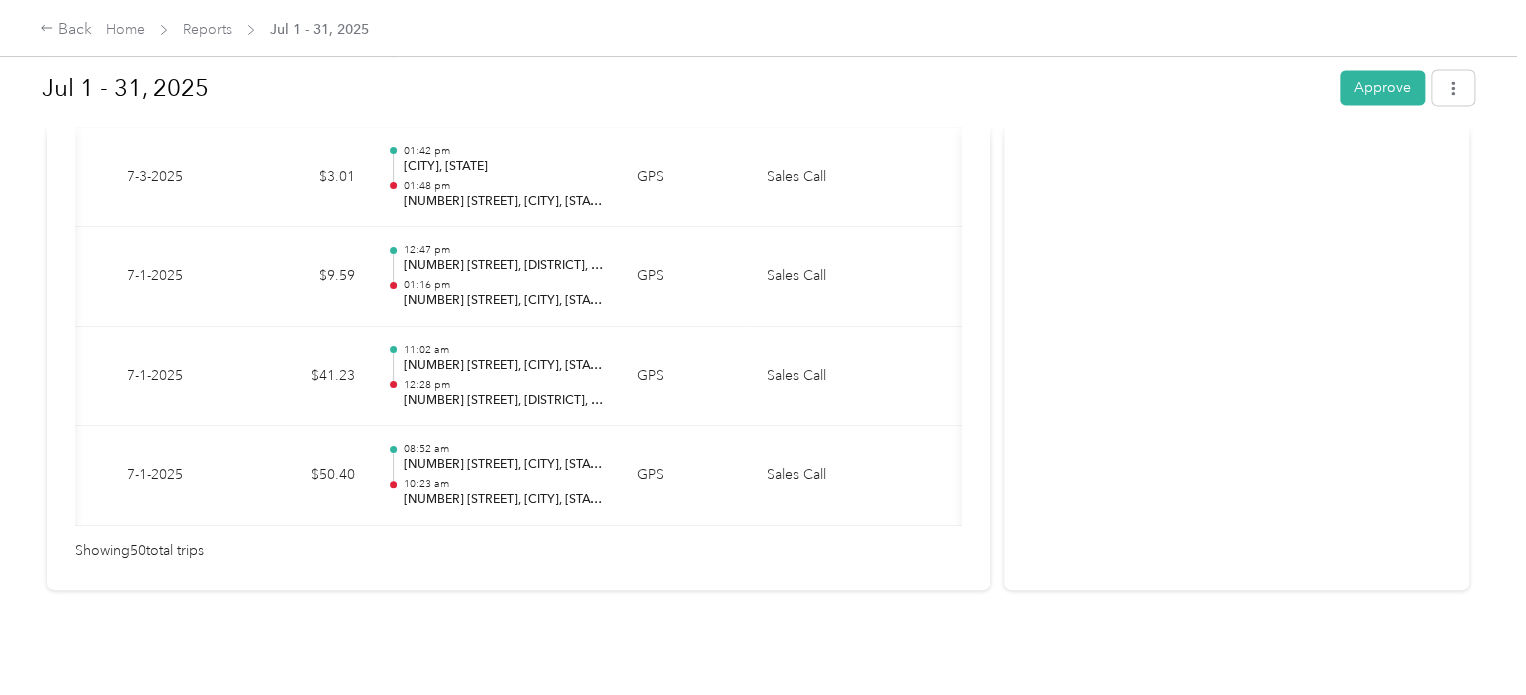 scroll, scrollTop: 0, scrollLeft: 120, axis: horizontal 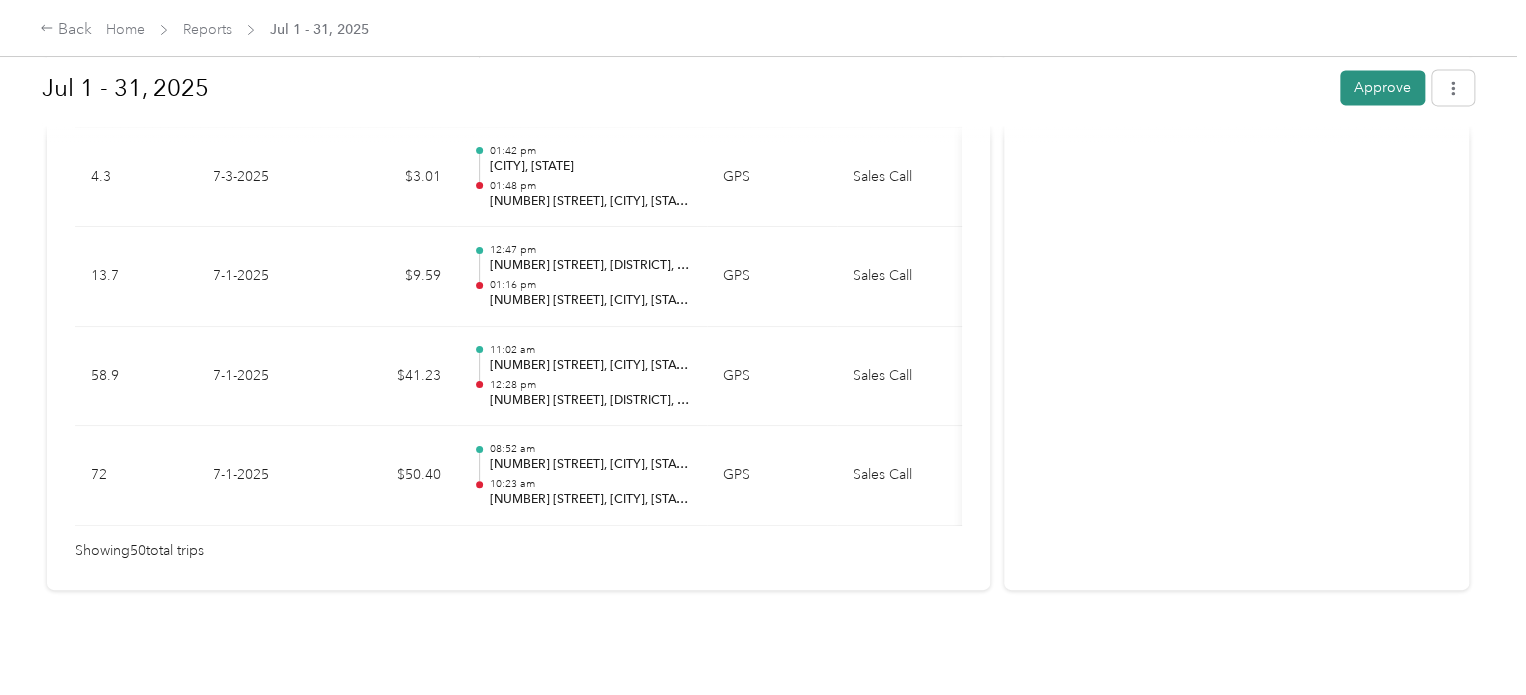 click on "Approve" at bounding box center (1382, 87) 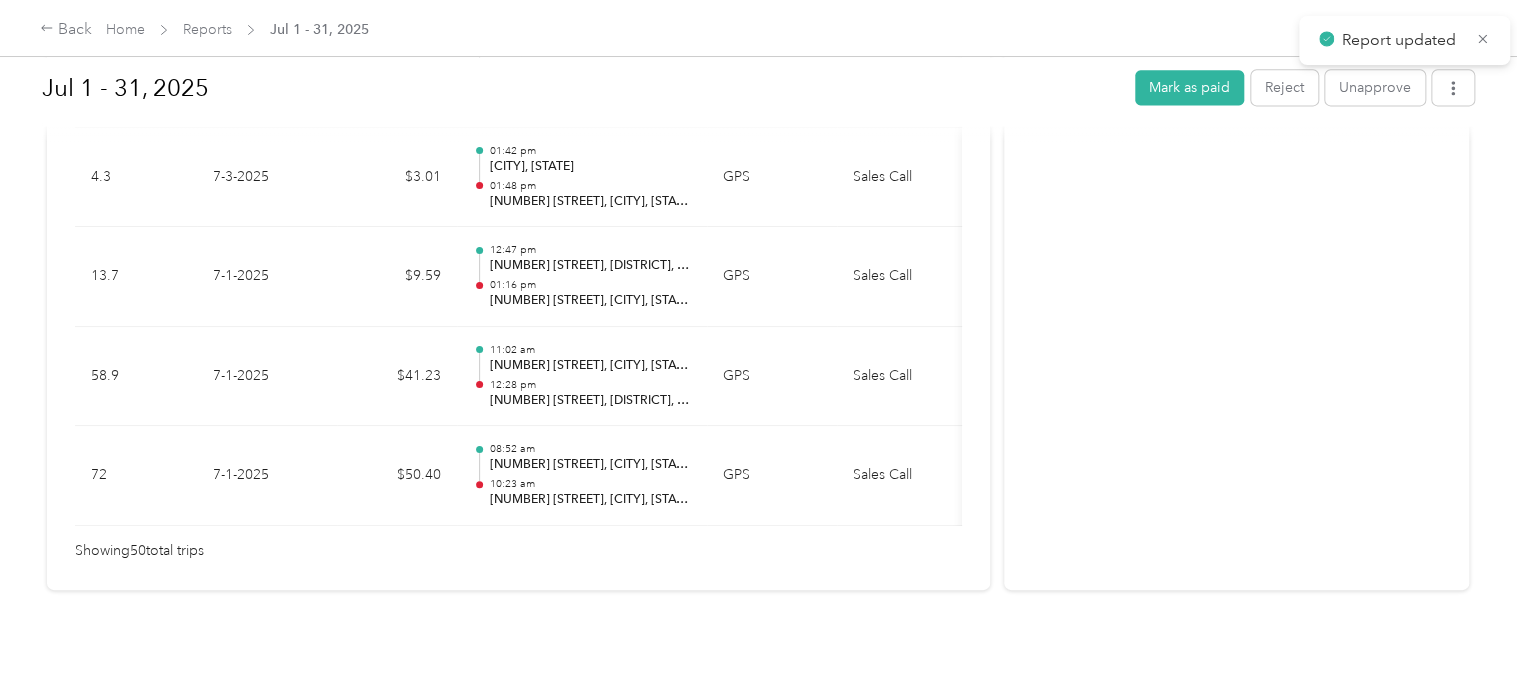 scroll, scrollTop: 5172, scrollLeft: 0, axis: vertical 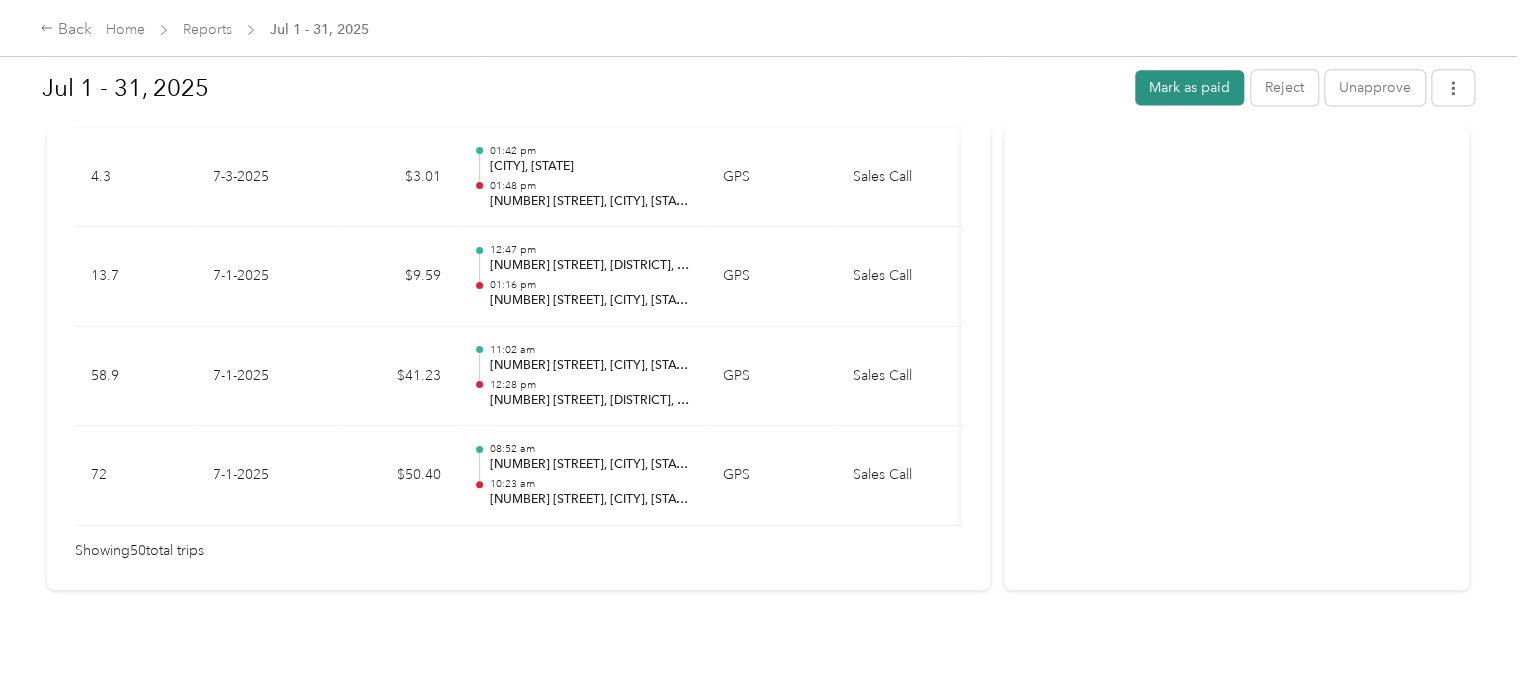 click on "Mark as paid" at bounding box center (1189, 87) 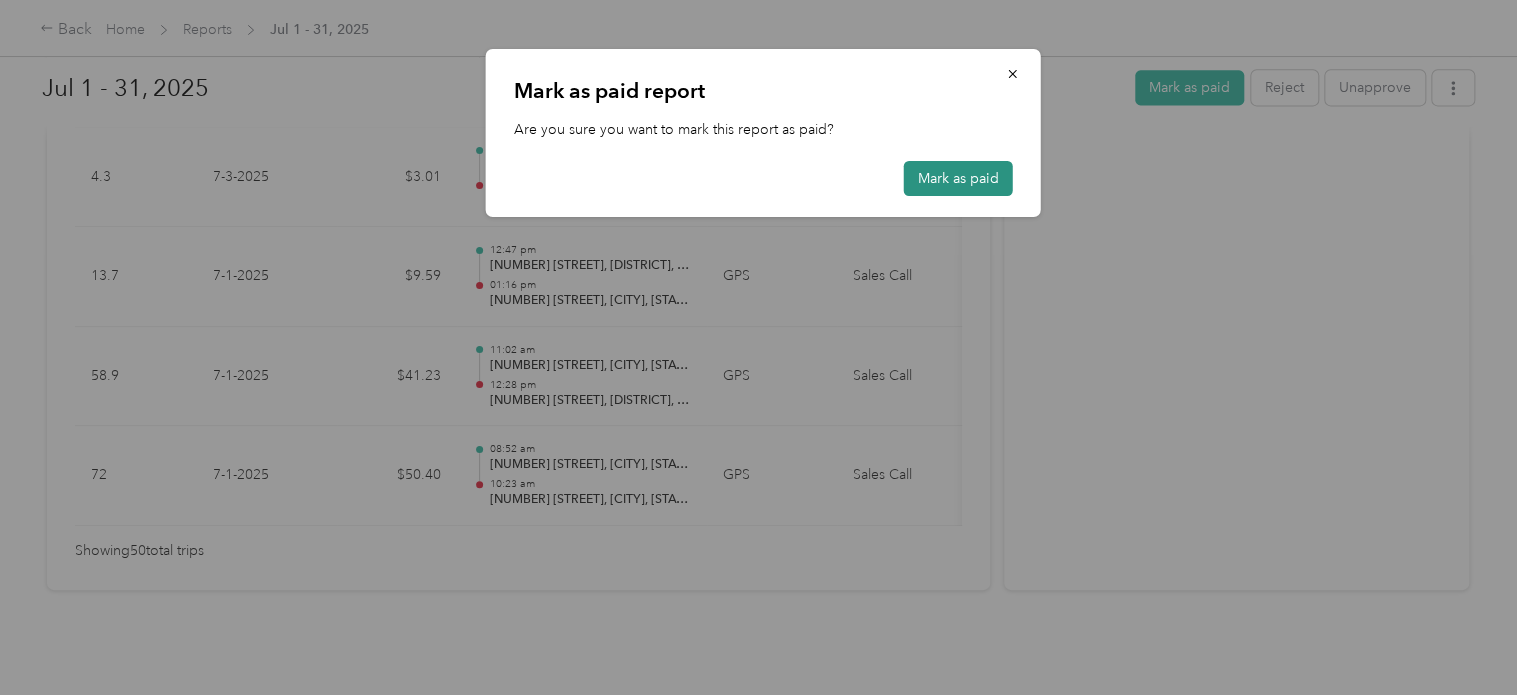 click on "Mark as paid" at bounding box center [958, 178] 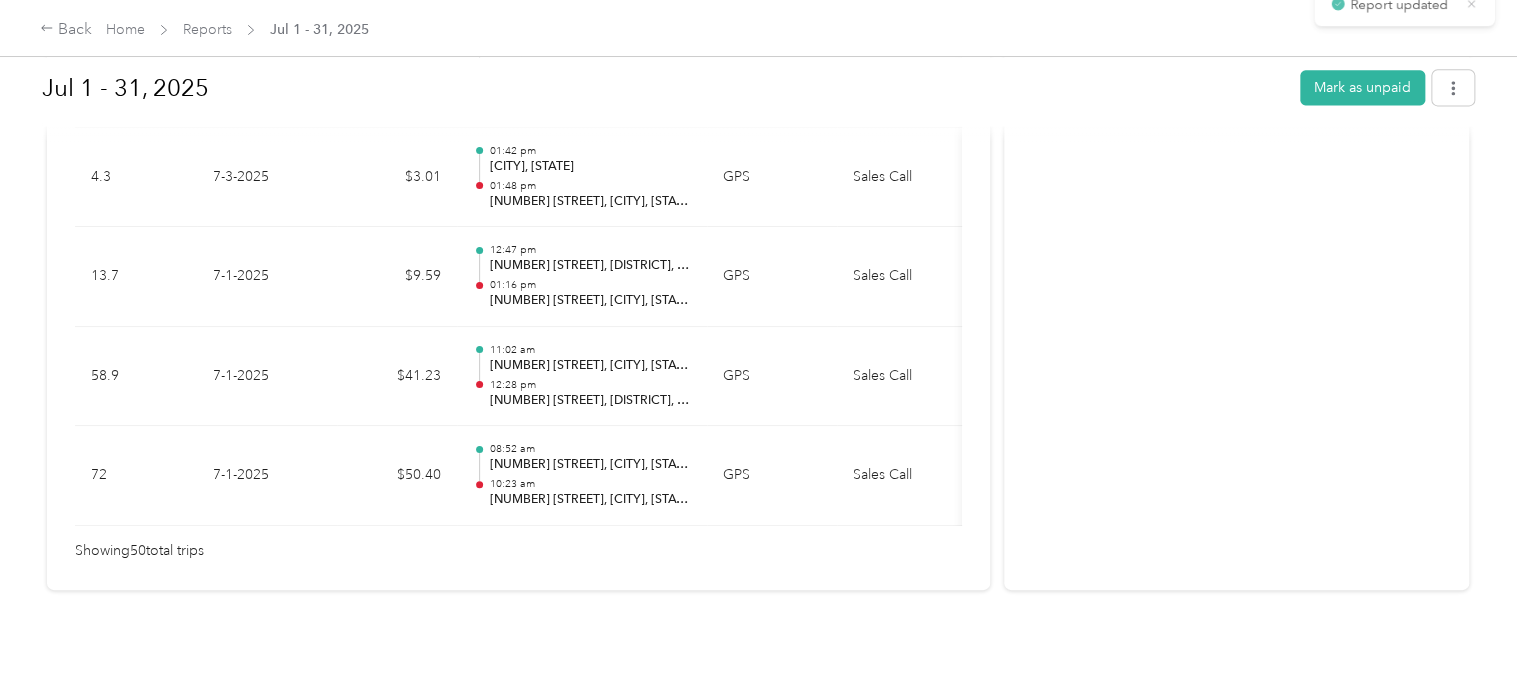 click 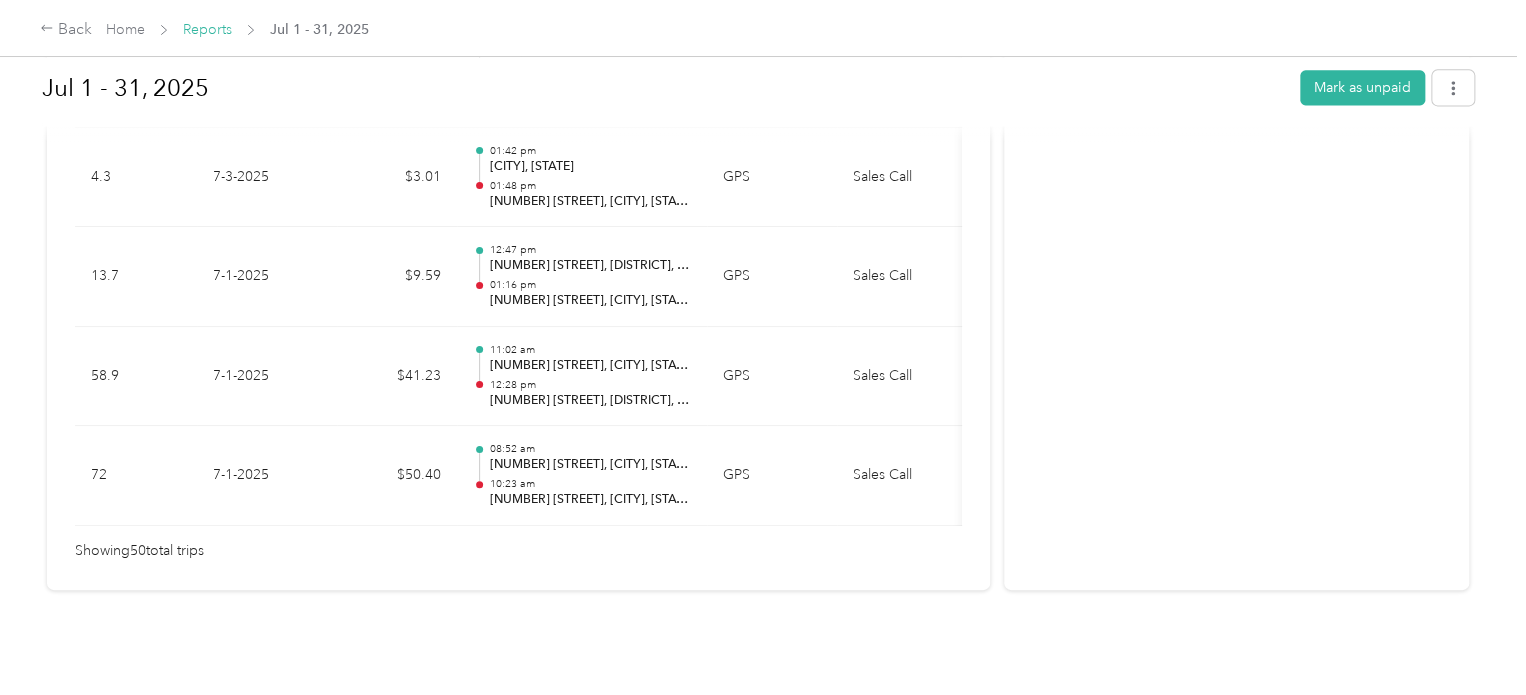 click on "Reports" at bounding box center (207, 29) 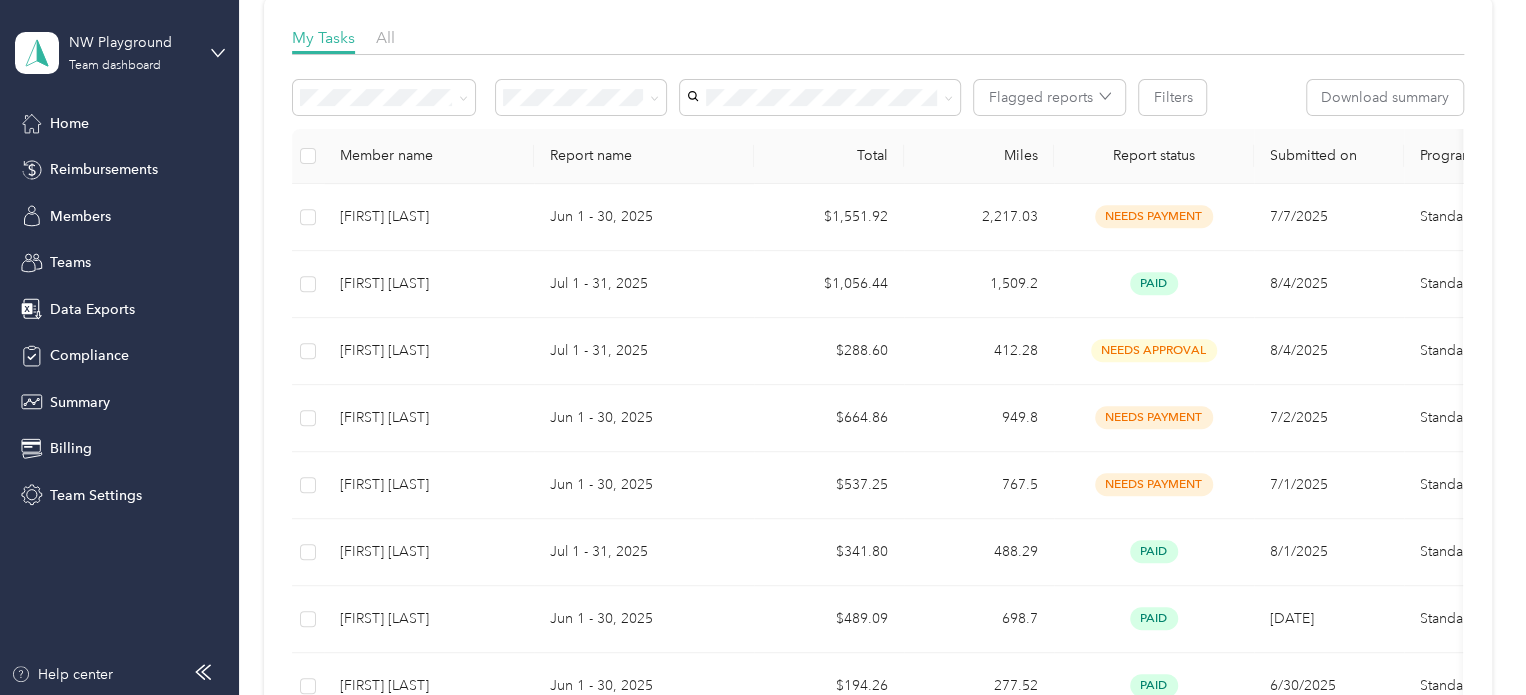 scroll, scrollTop: 289, scrollLeft: 0, axis: vertical 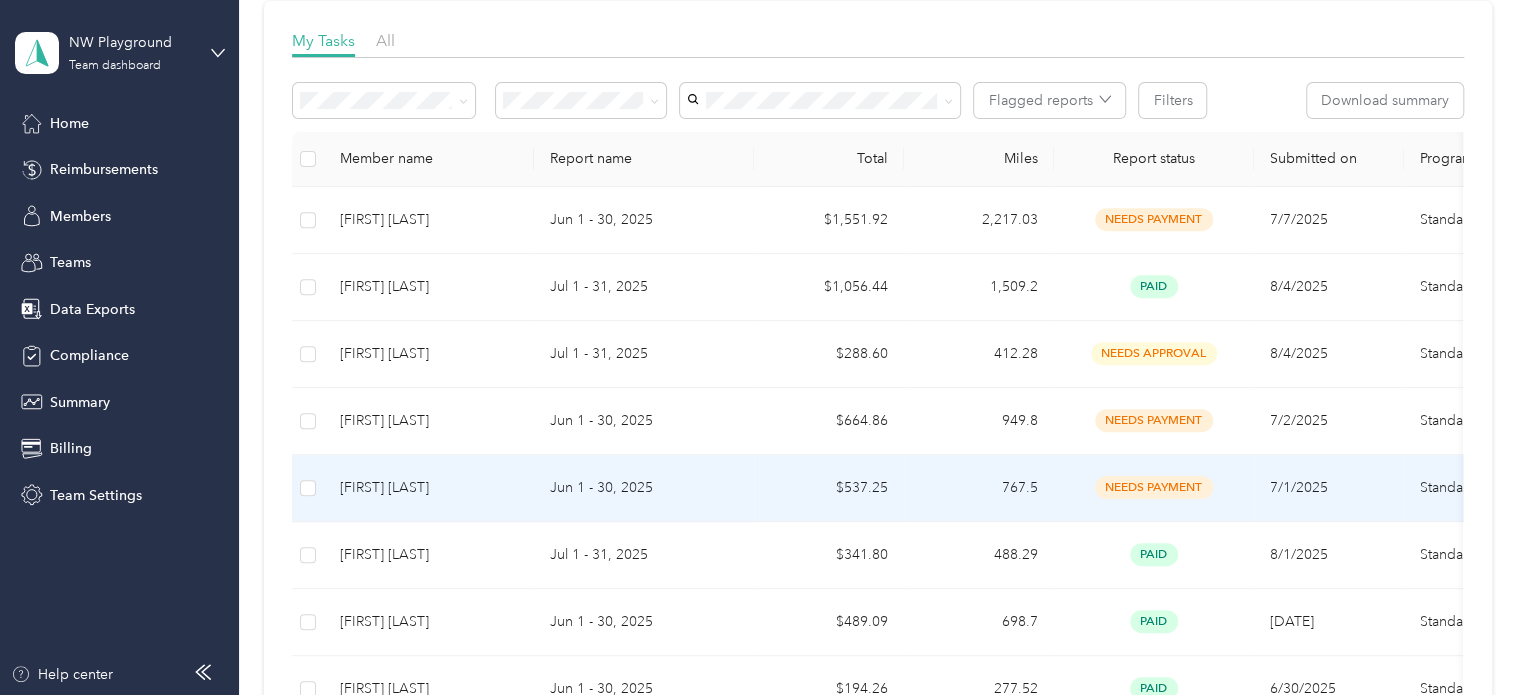 click on "needs payment" at bounding box center (1154, 487) 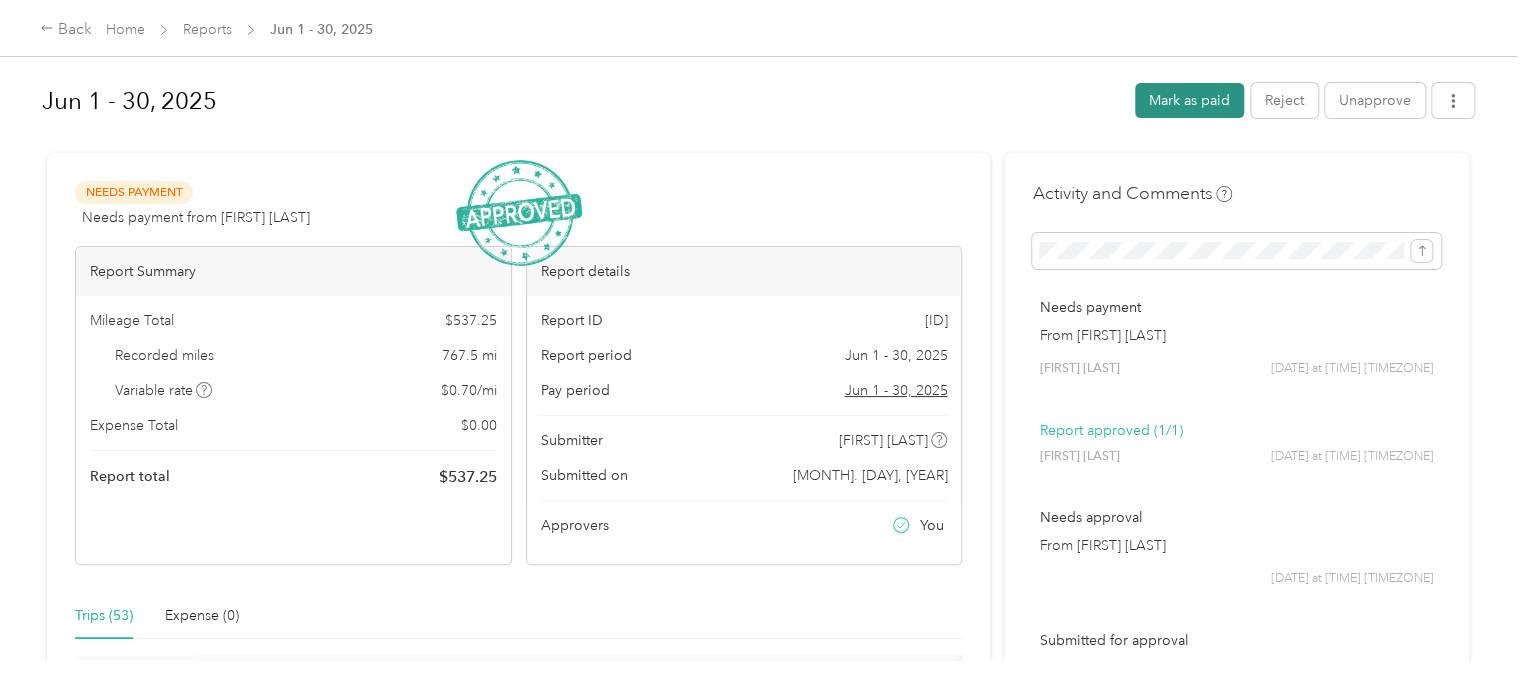 click on "Mark as paid" at bounding box center [1189, 100] 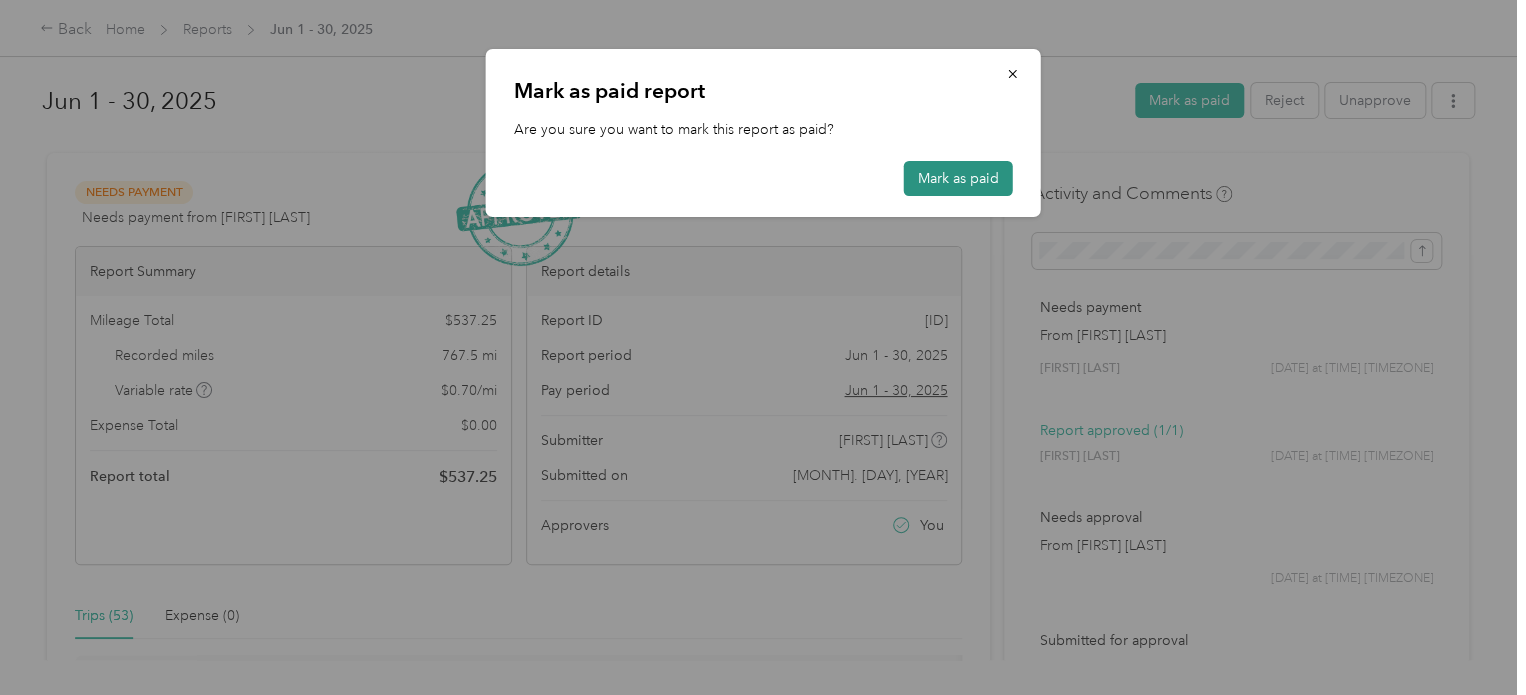 click on "Mark as paid" at bounding box center (958, 178) 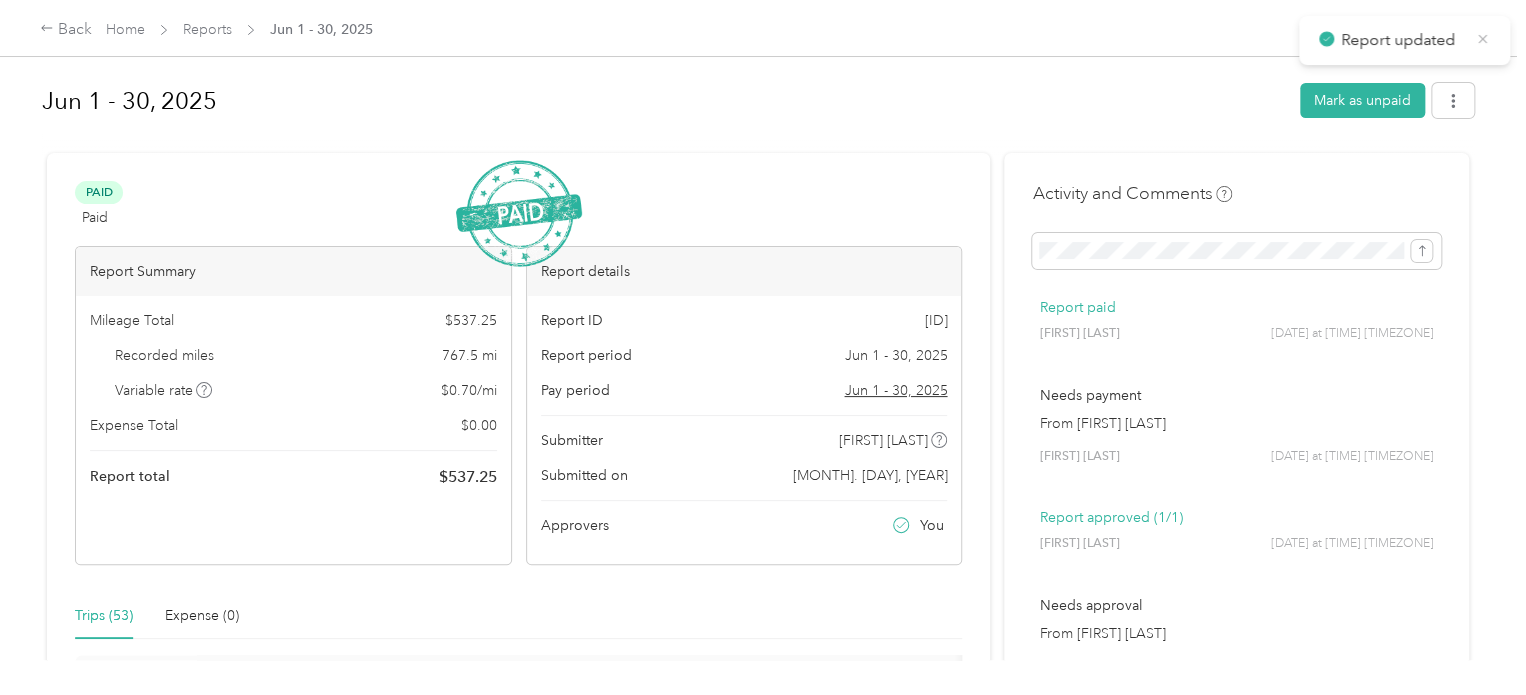 click 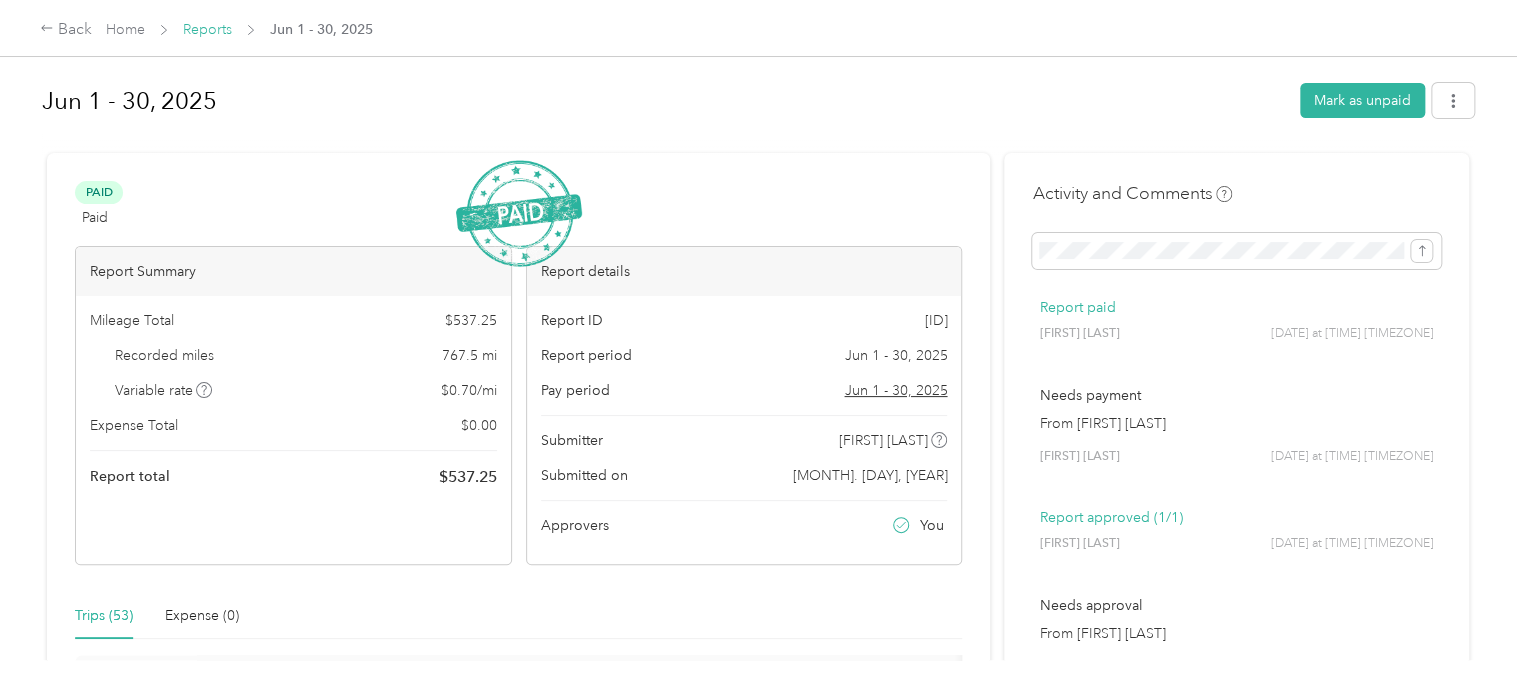 click on "Reports" at bounding box center [207, 29] 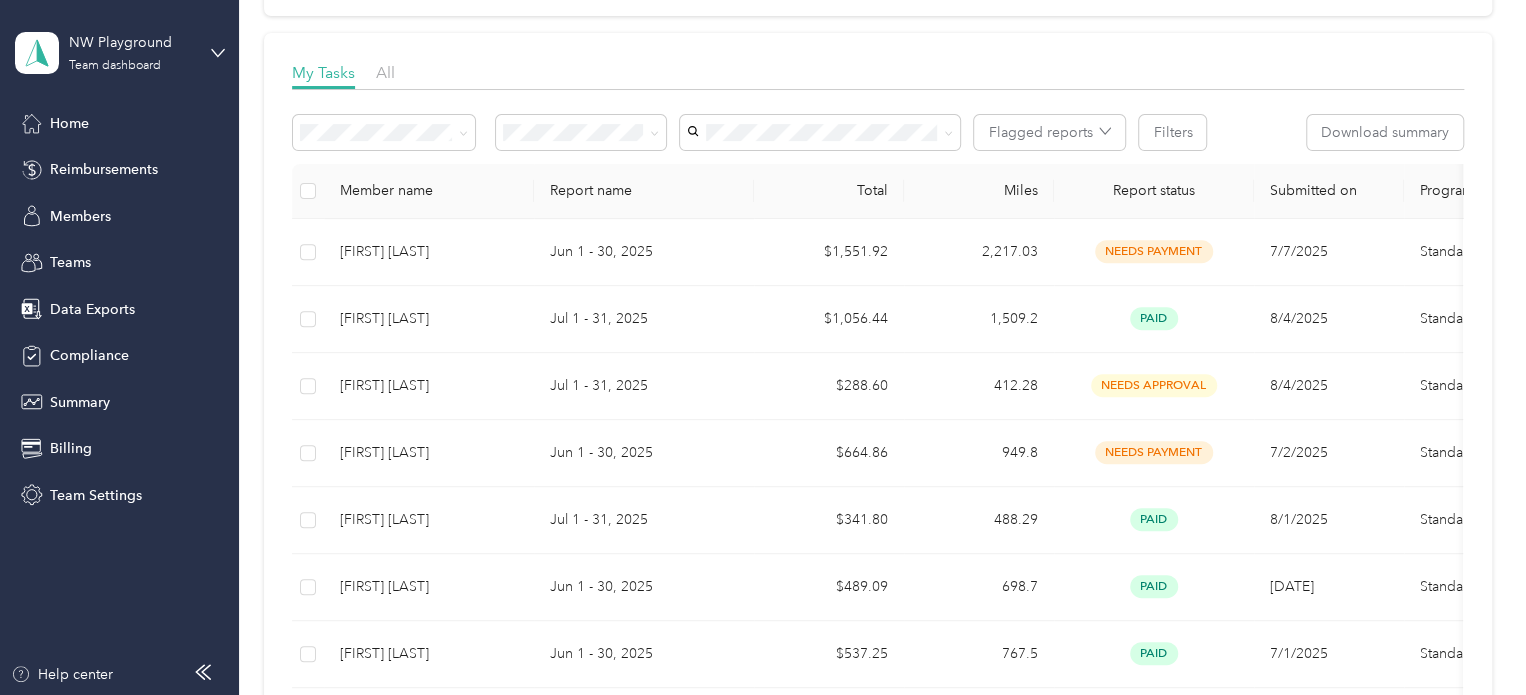scroll, scrollTop: 249, scrollLeft: 0, axis: vertical 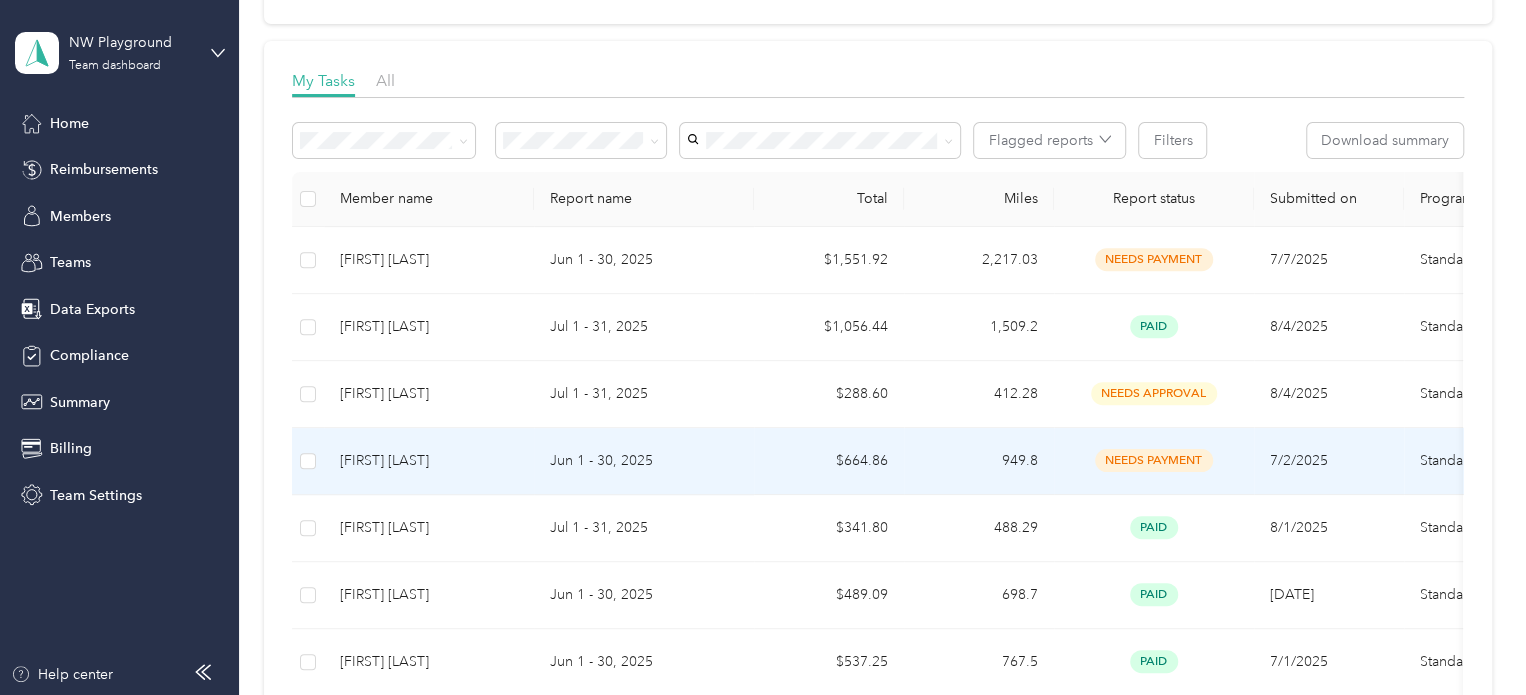 click on "needs payment" at bounding box center [1154, 460] 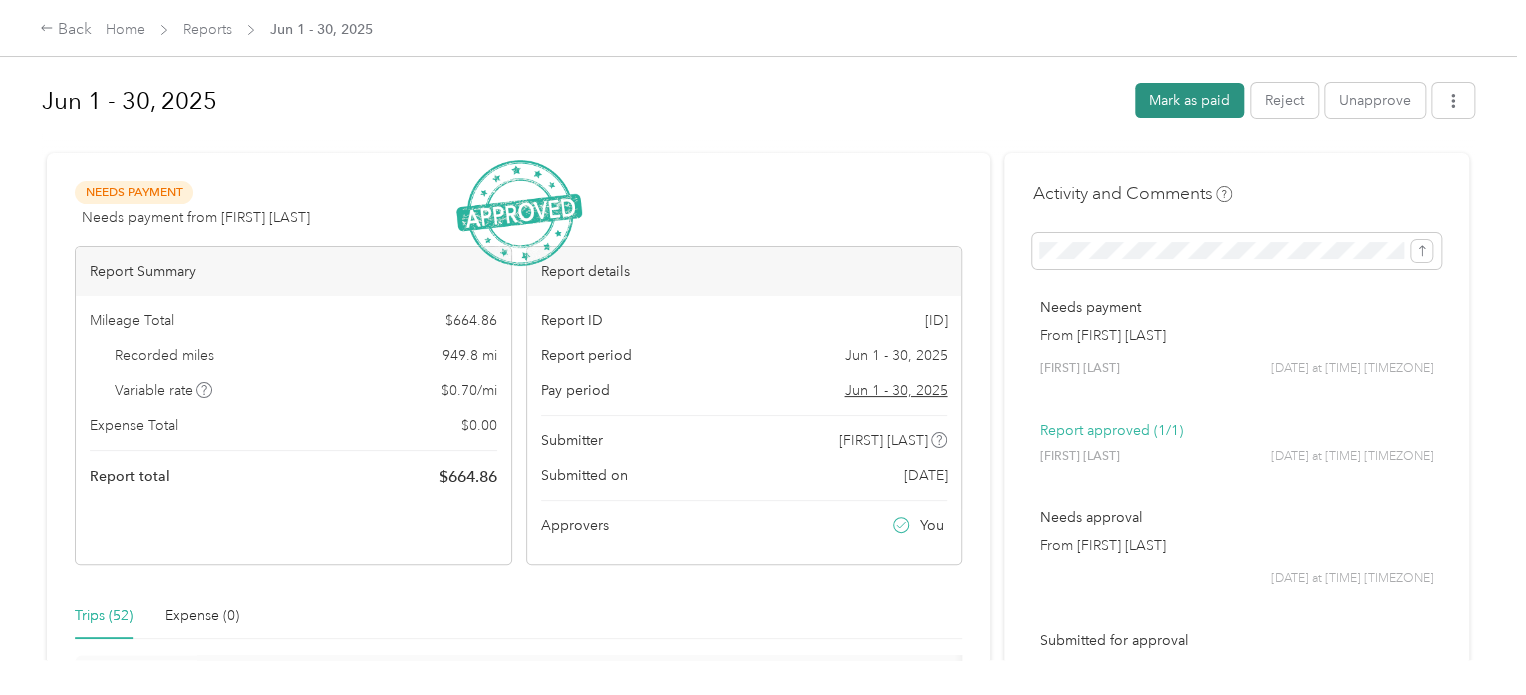 click on "Mark as paid" at bounding box center [1189, 100] 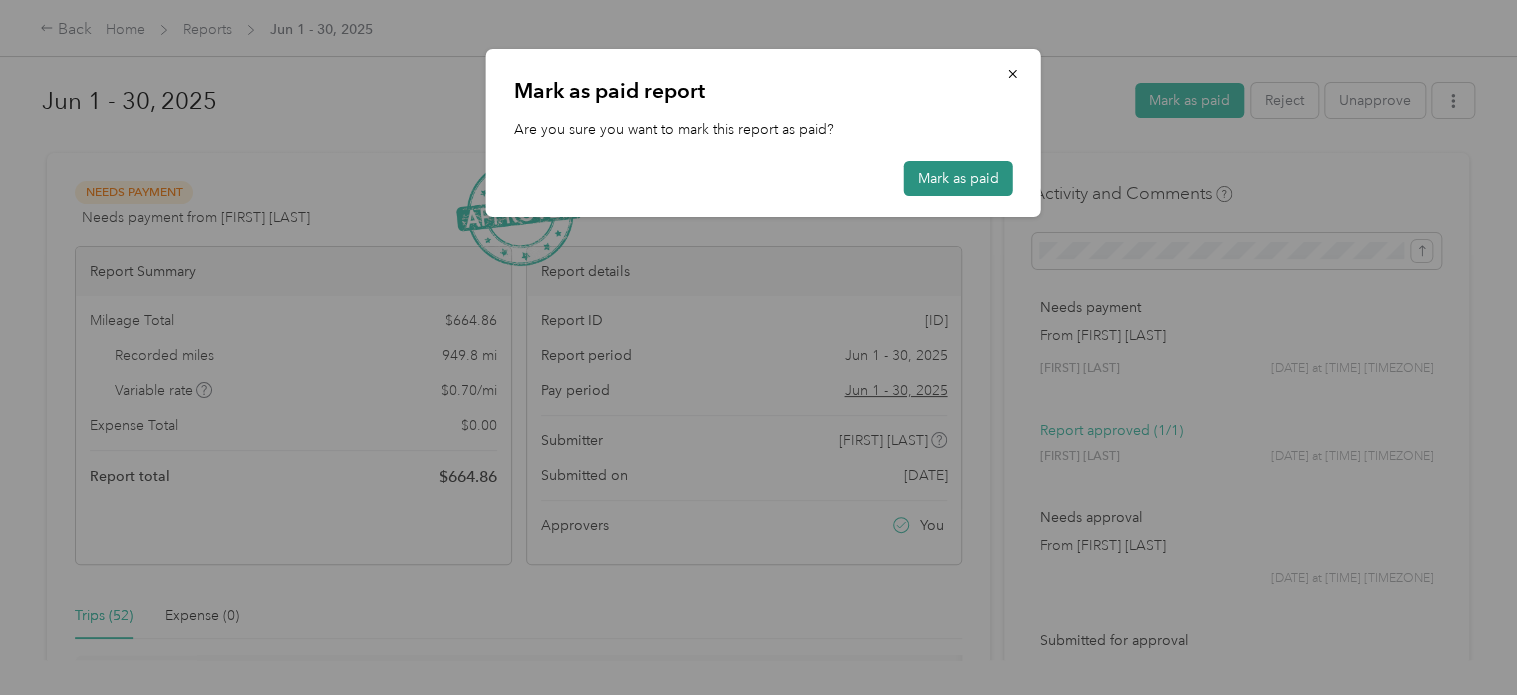 click on "Mark as paid" at bounding box center (958, 178) 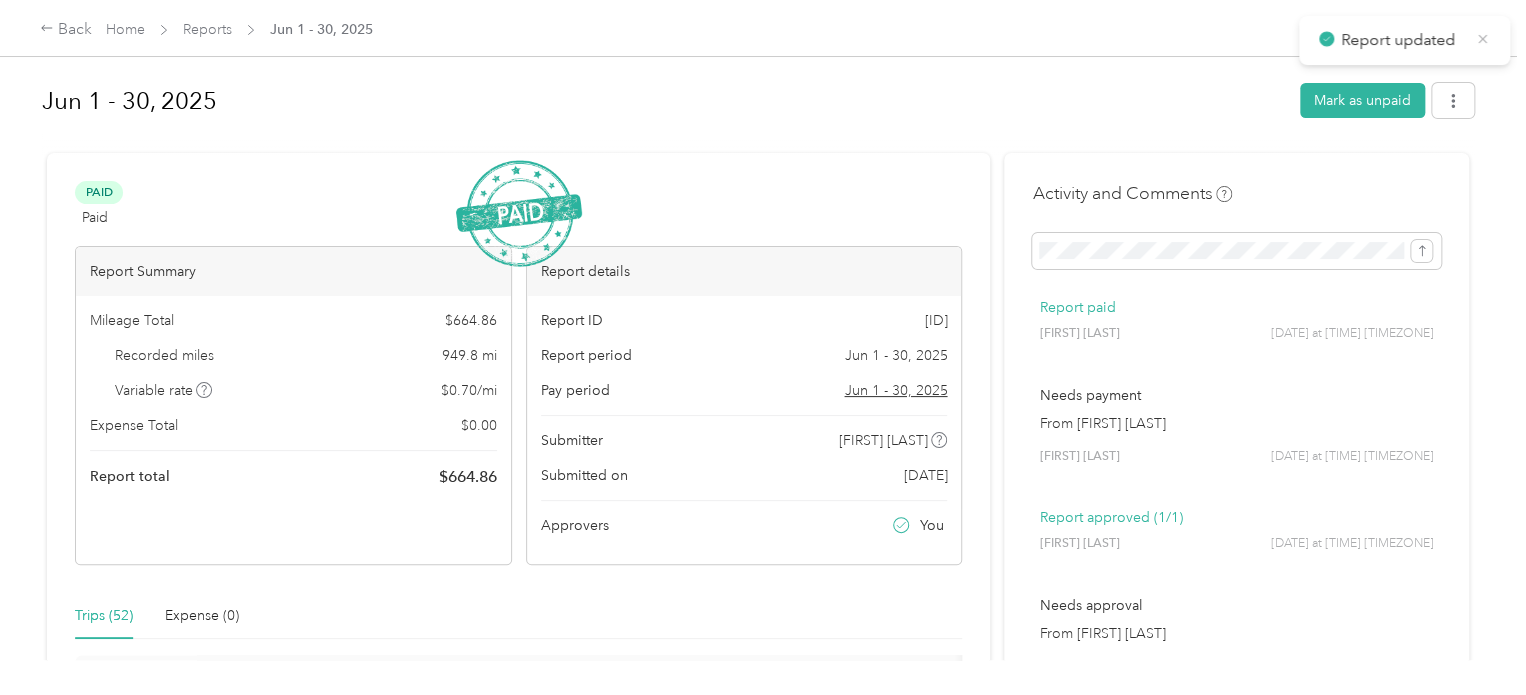 click 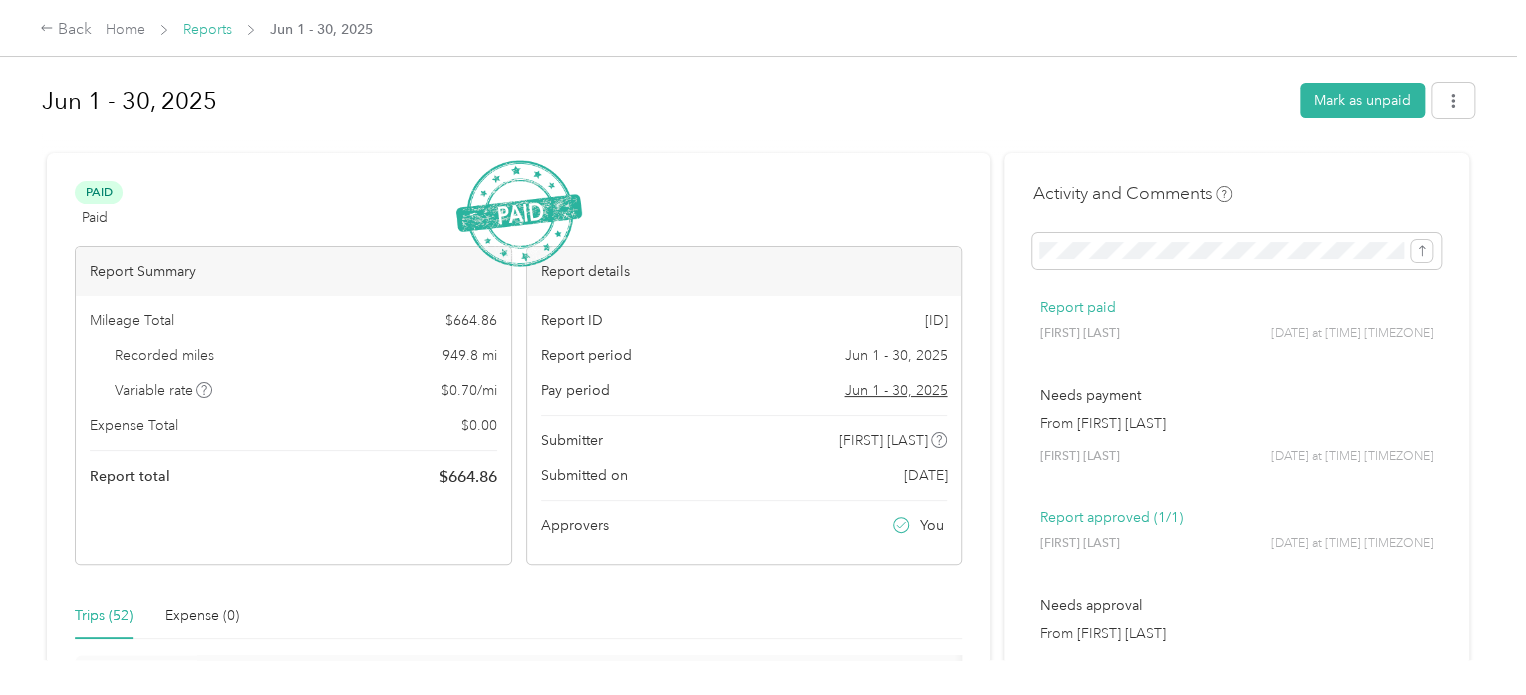 click on "Reports" at bounding box center [207, 29] 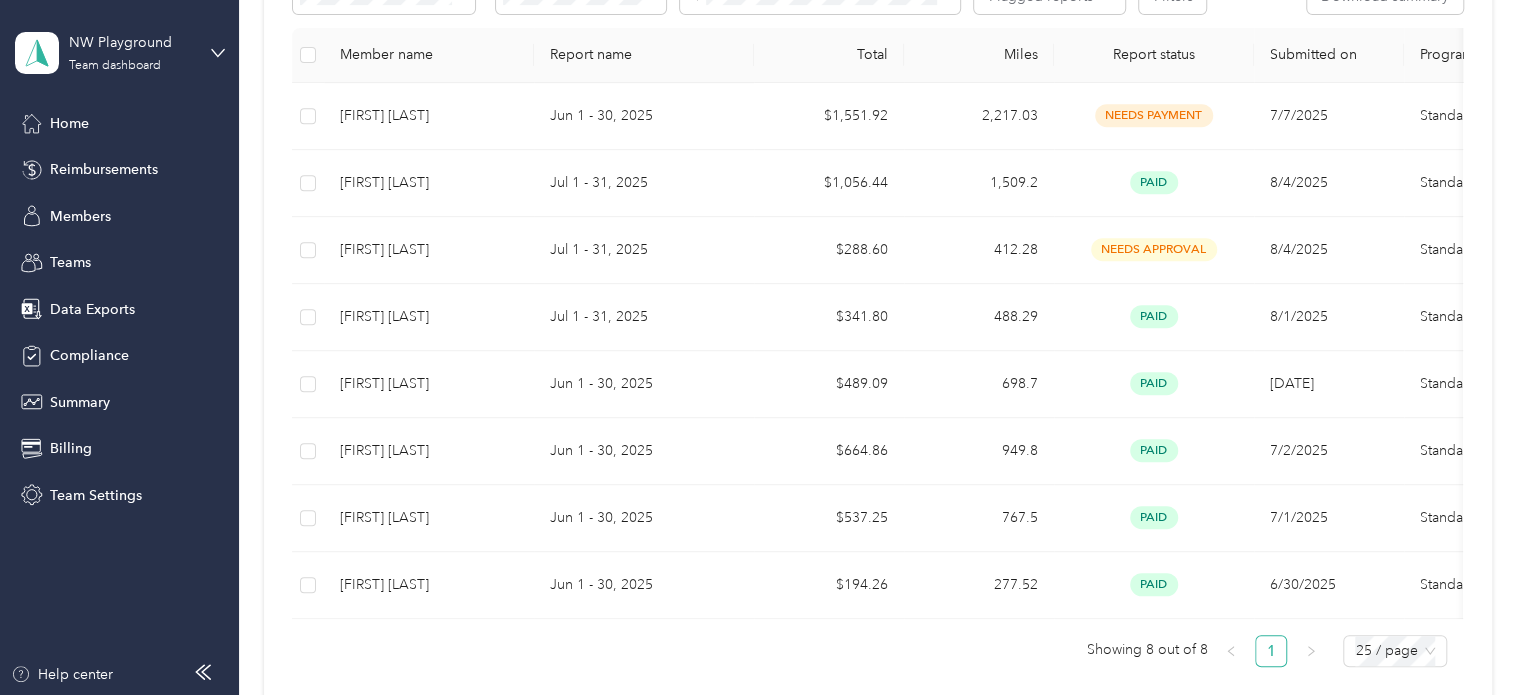 scroll, scrollTop: 392, scrollLeft: 0, axis: vertical 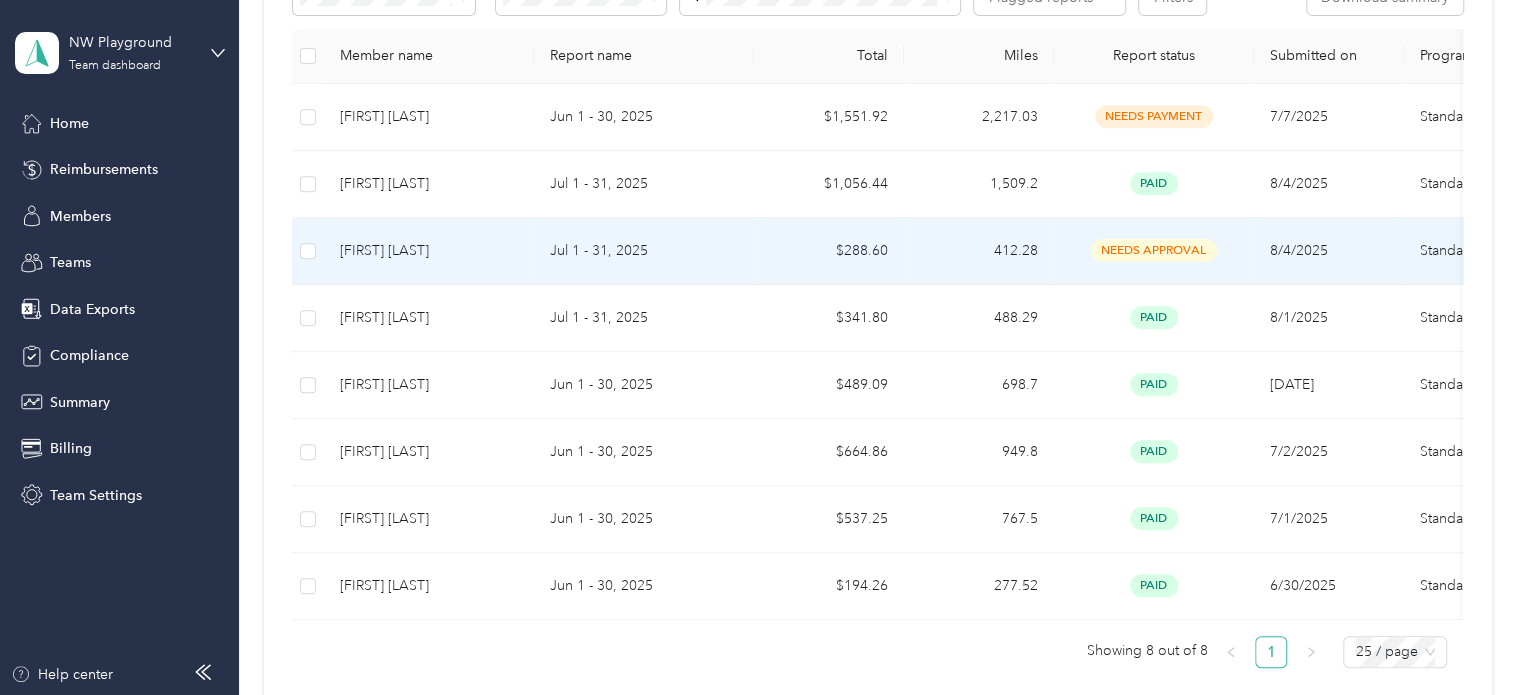 click on "needs approval" at bounding box center (1154, 250) 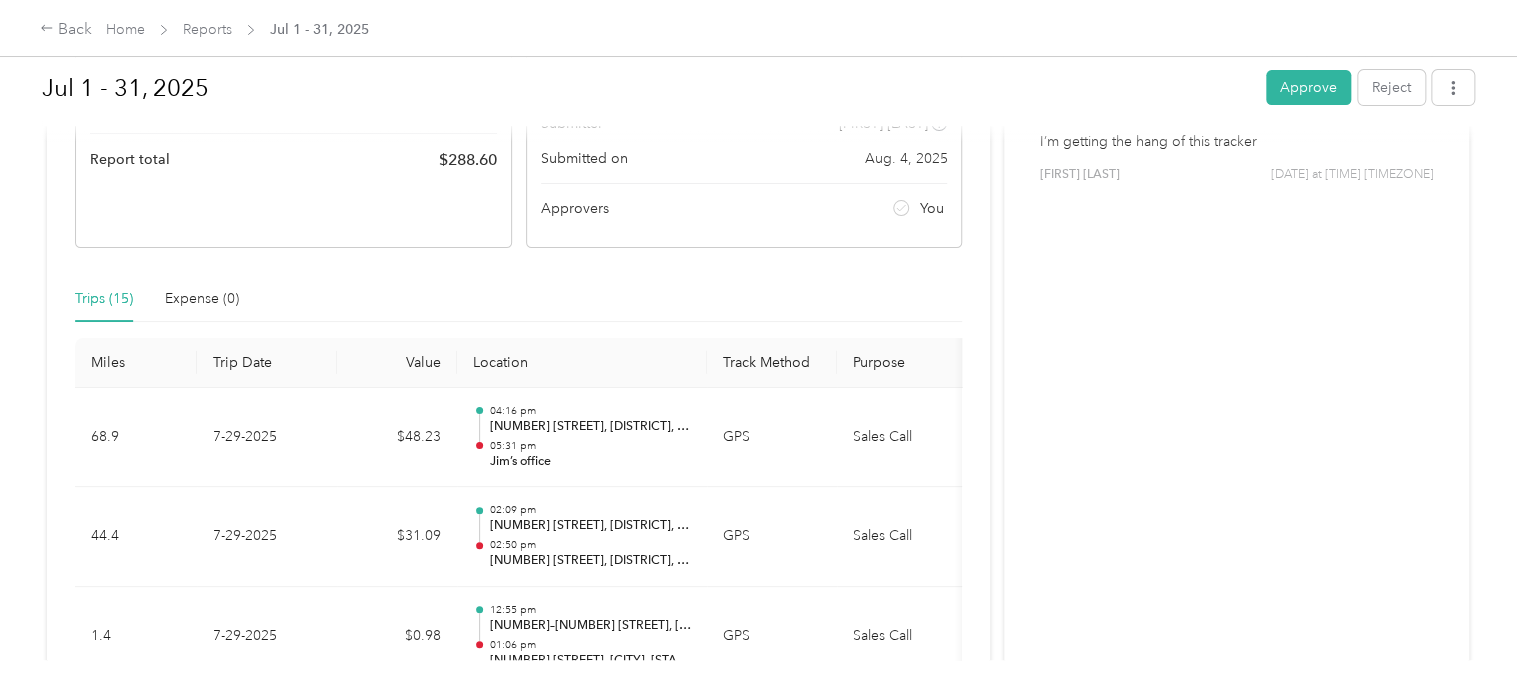 scroll, scrollTop: 0, scrollLeft: 0, axis: both 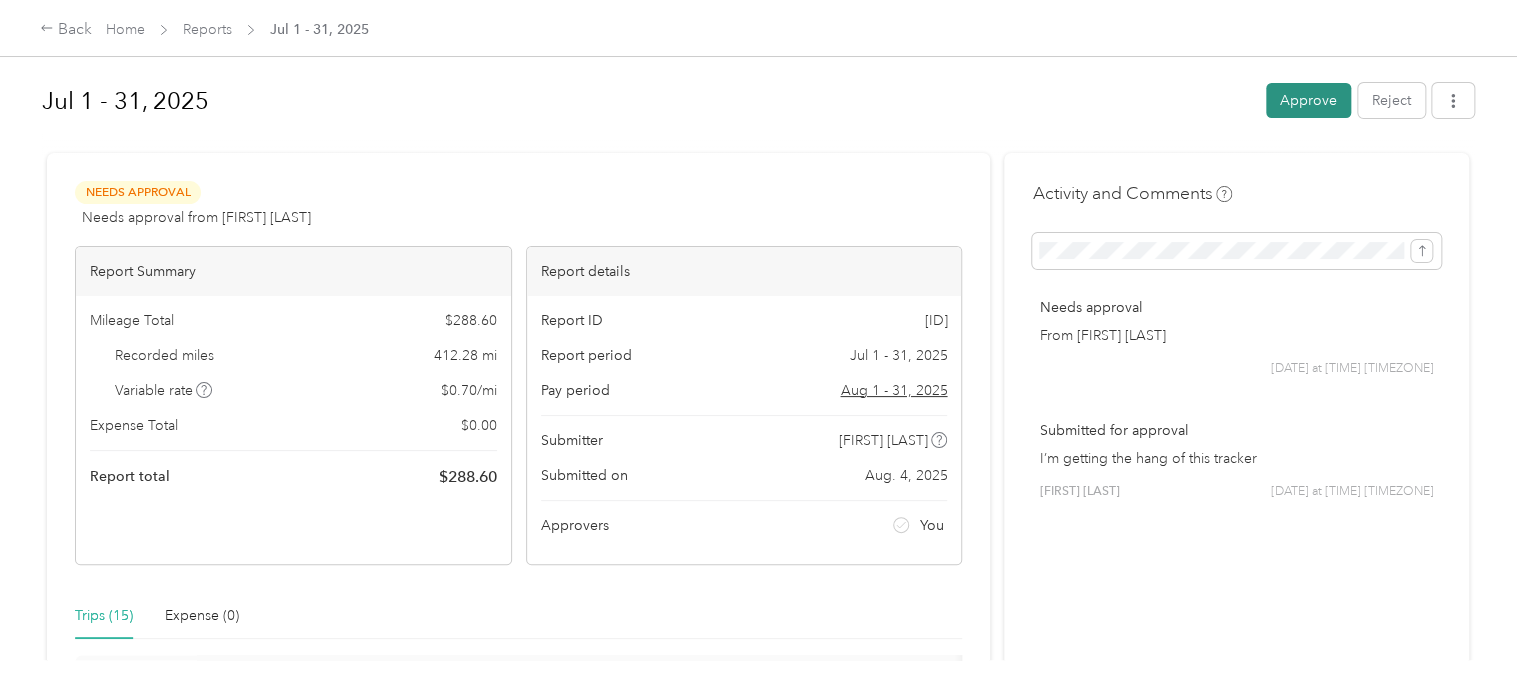 click on "Approve" at bounding box center (1308, 100) 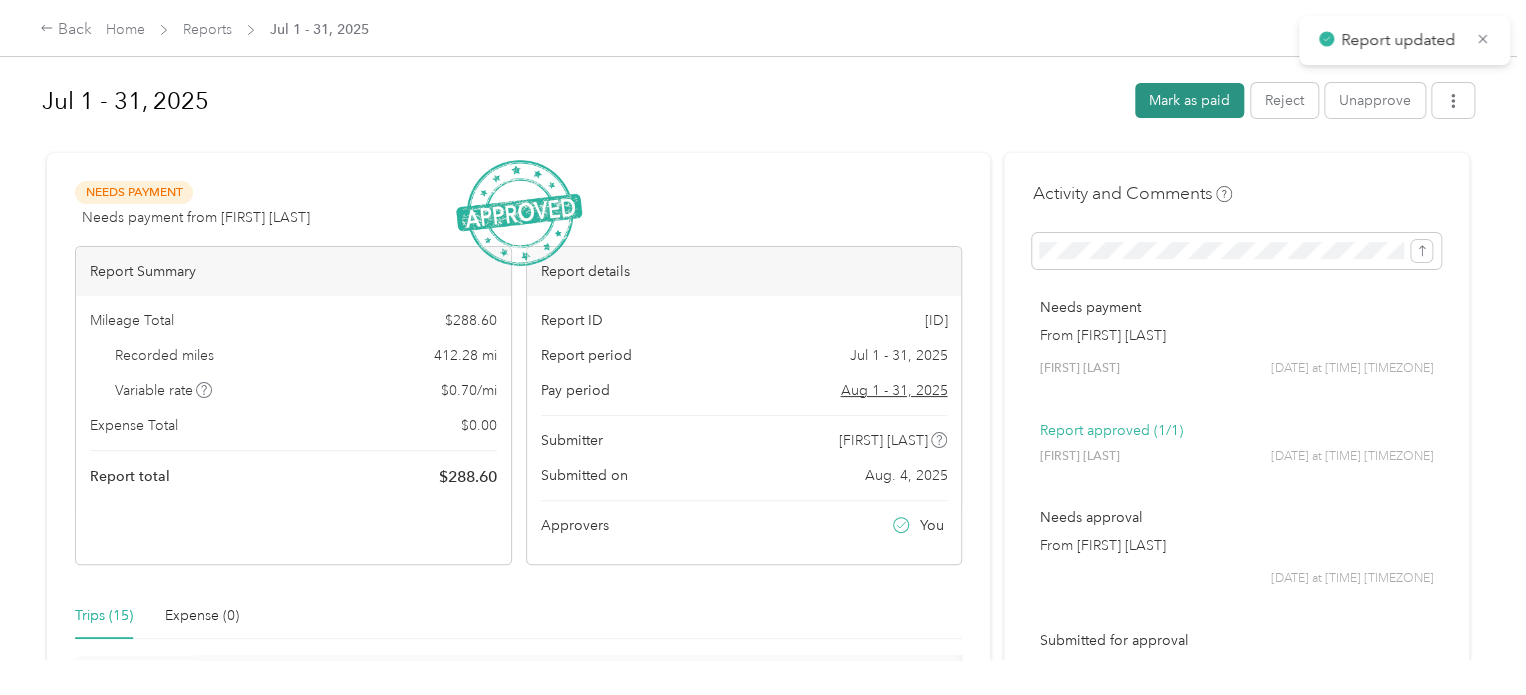 click on "Mark as paid" at bounding box center [1189, 100] 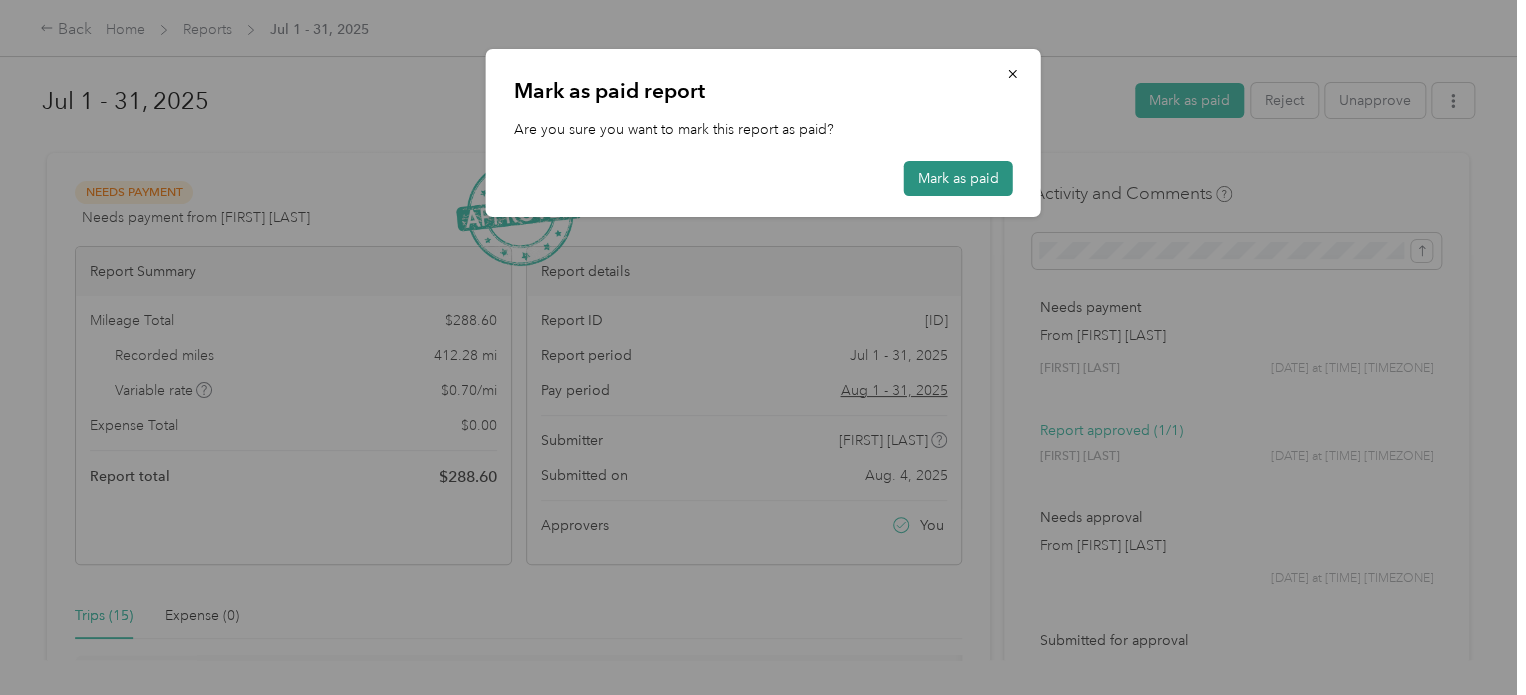 click on "Mark as paid" at bounding box center (958, 178) 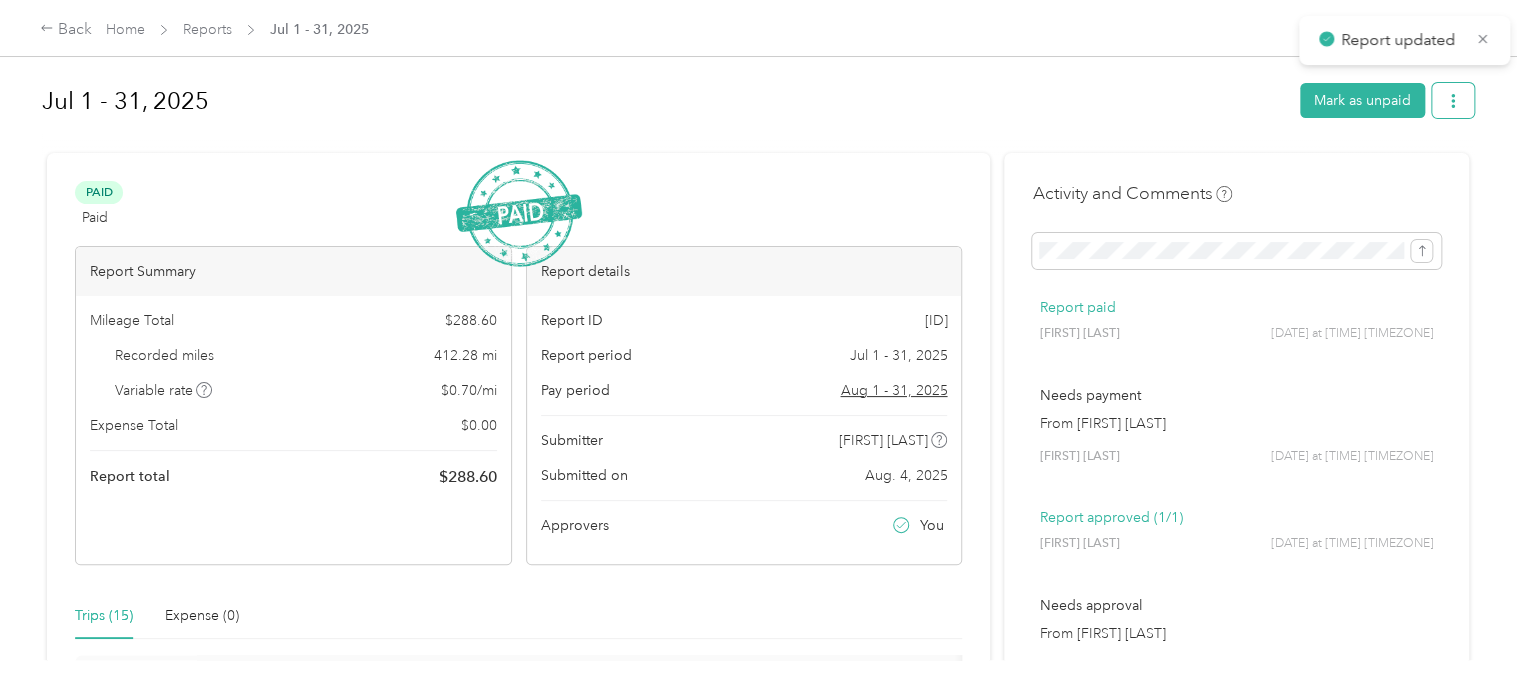 click 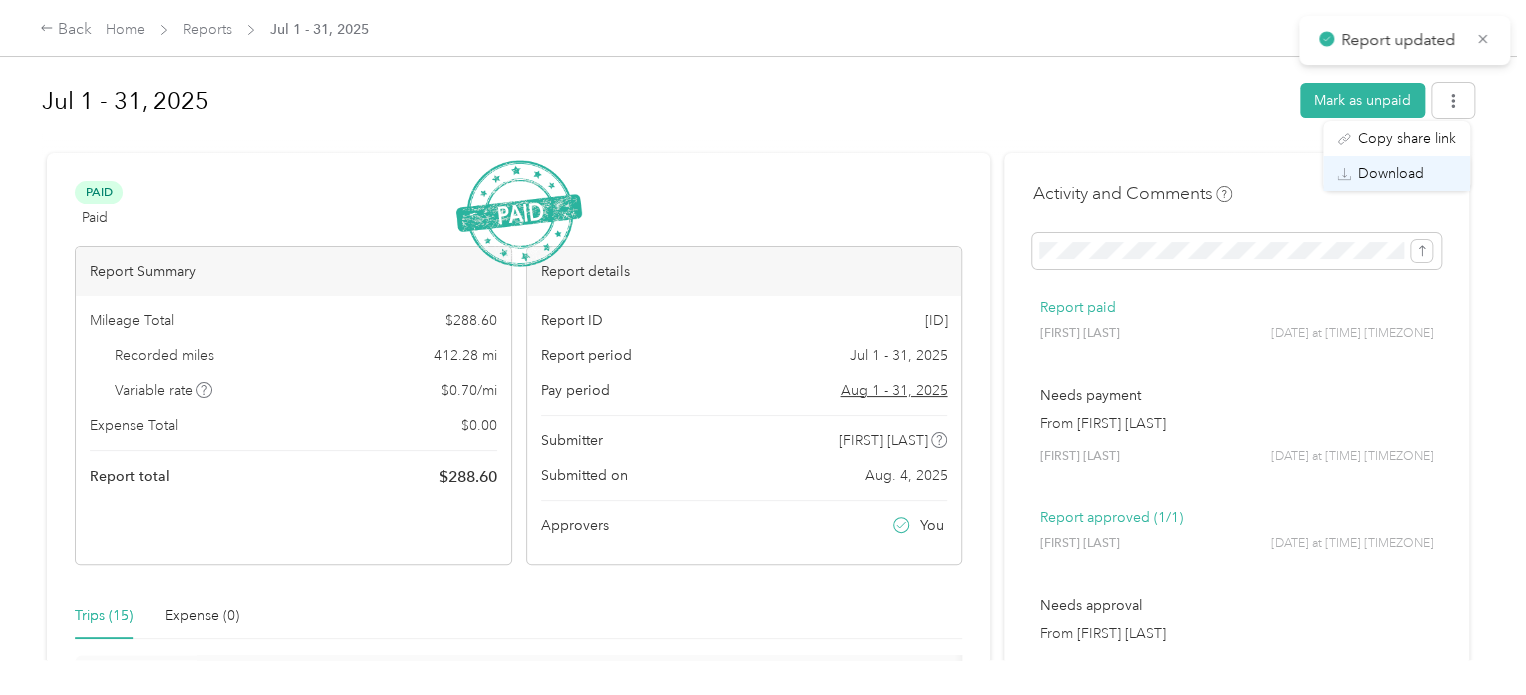 click on "Download" at bounding box center (1391, 173) 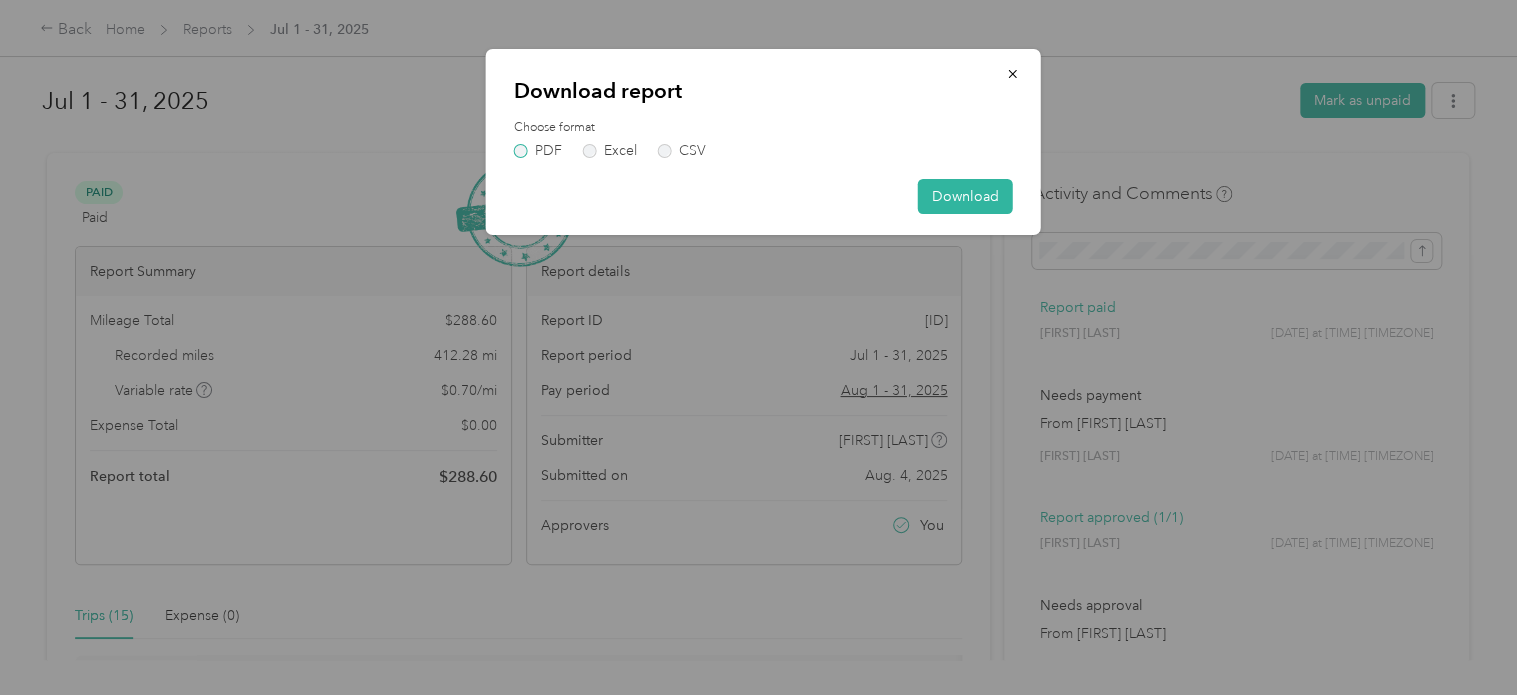 click on "PDF" at bounding box center [538, 151] 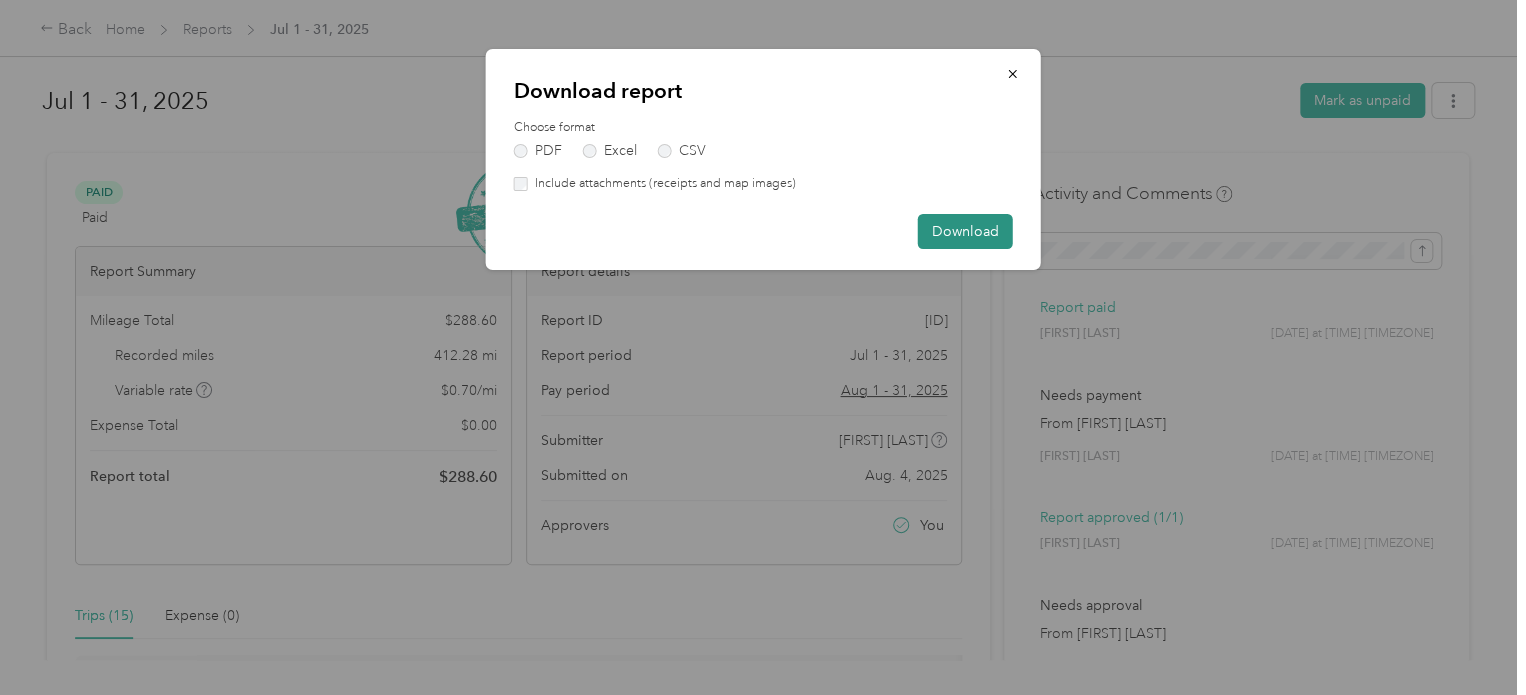 click on "Download" at bounding box center [965, 231] 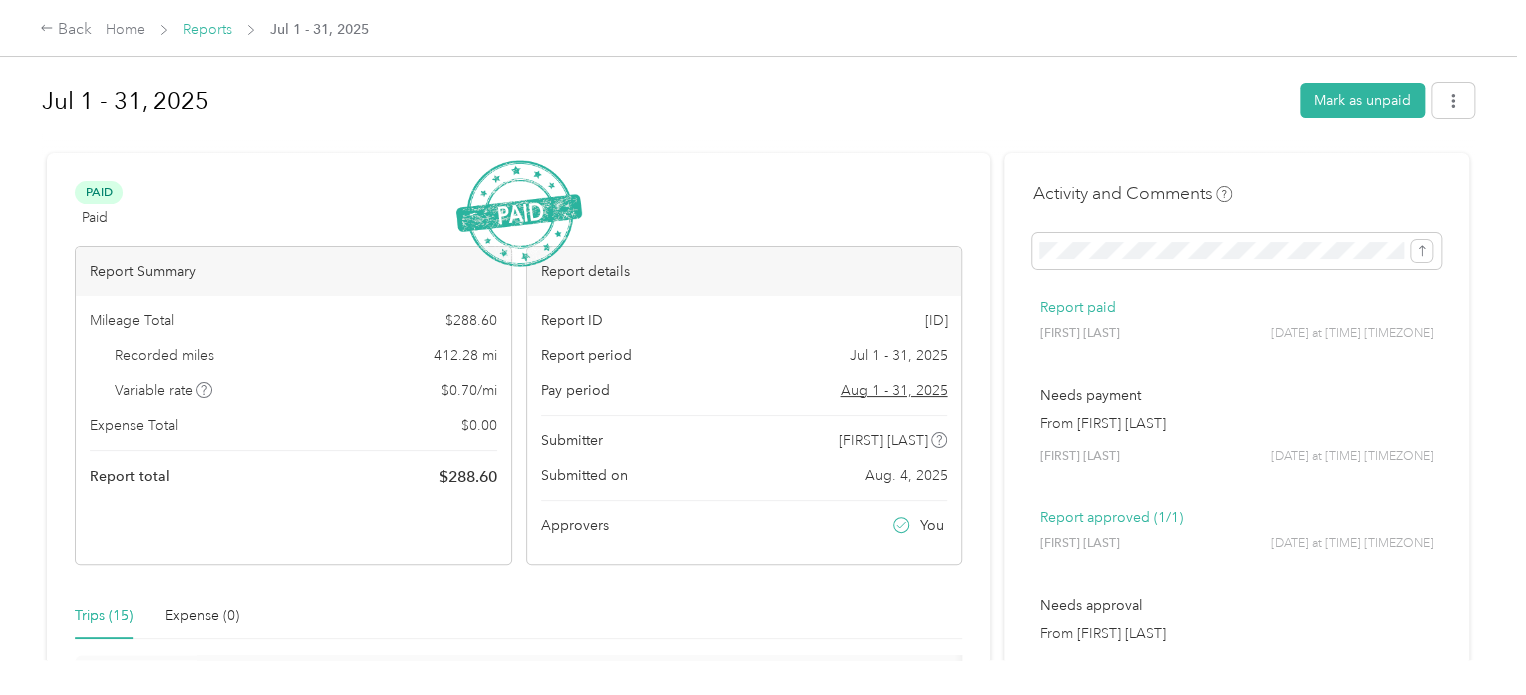 click on "Reports" at bounding box center [207, 29] 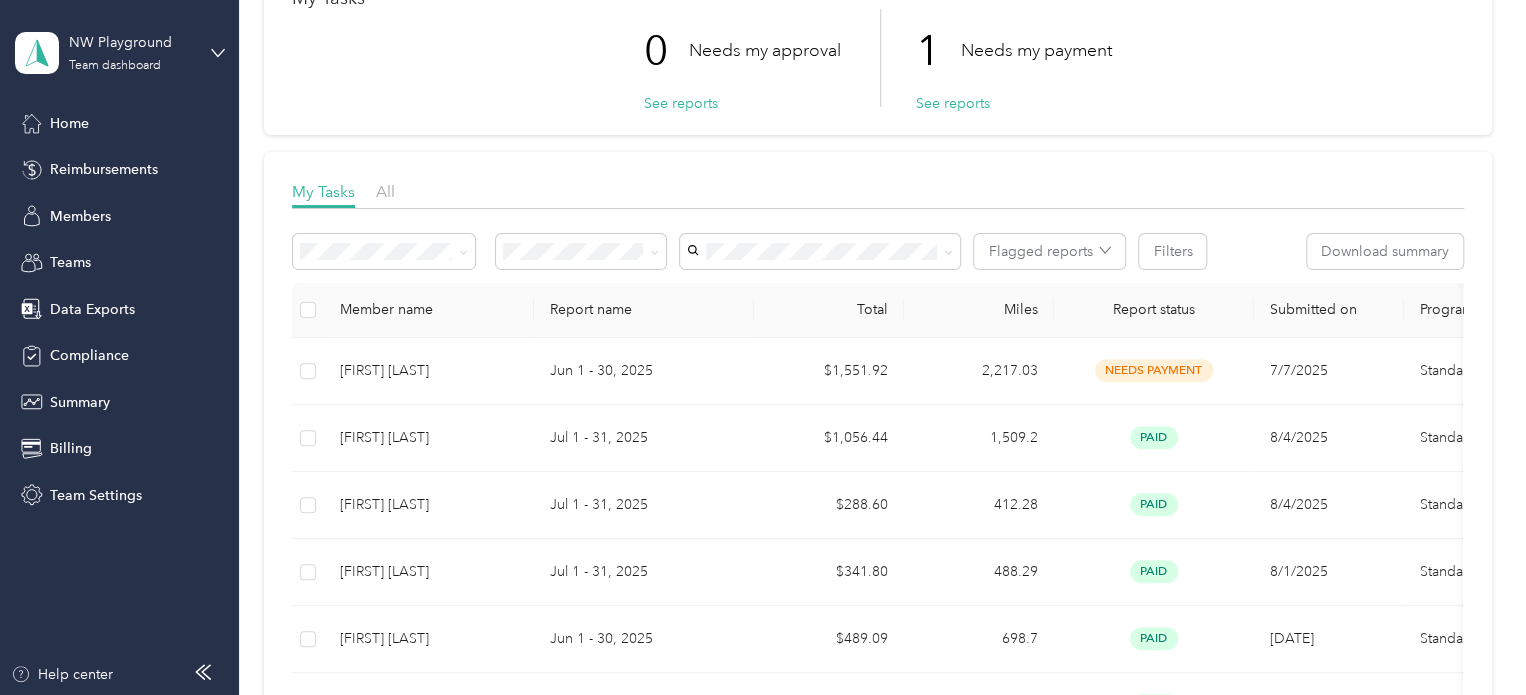 scroll, scrollTop: 133, scrollLeft: 0, axis: vertical 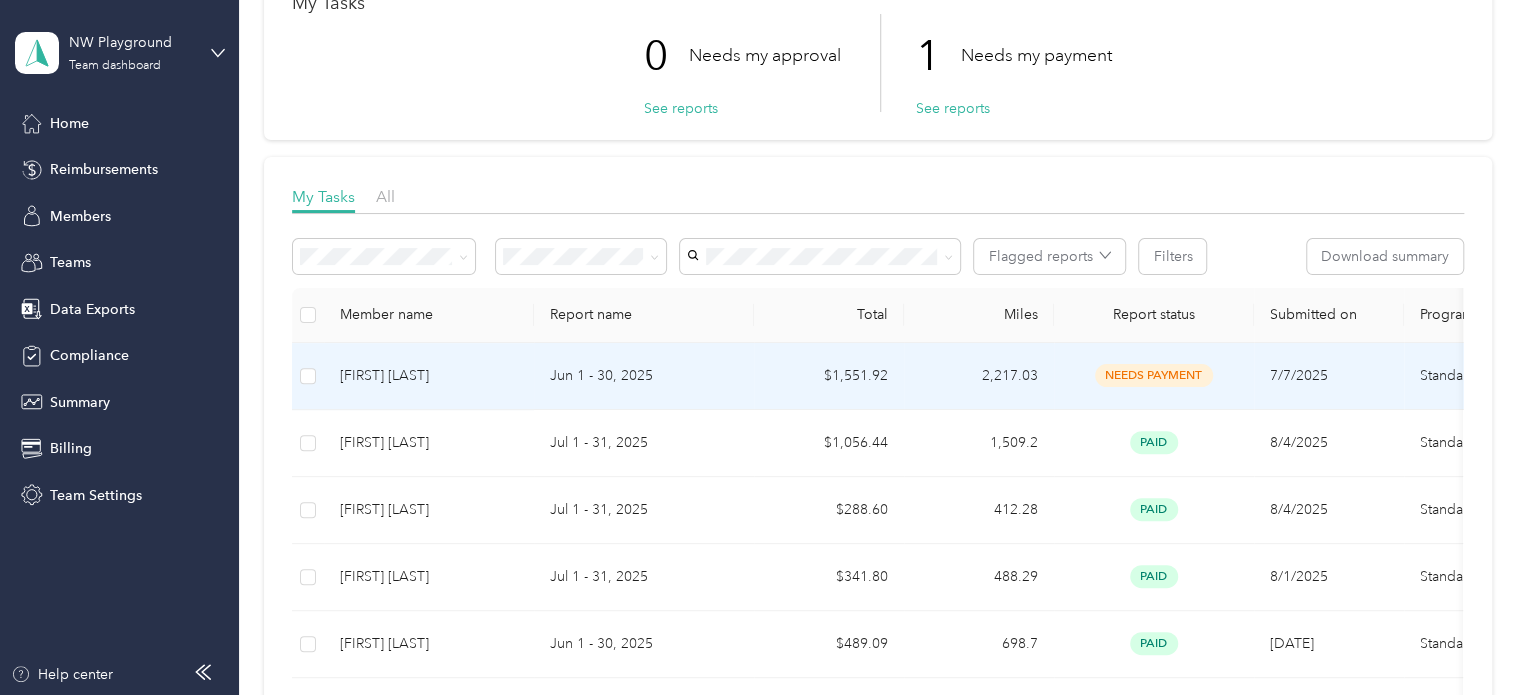 click on "needs payment" at bounding box center (1154, 375) 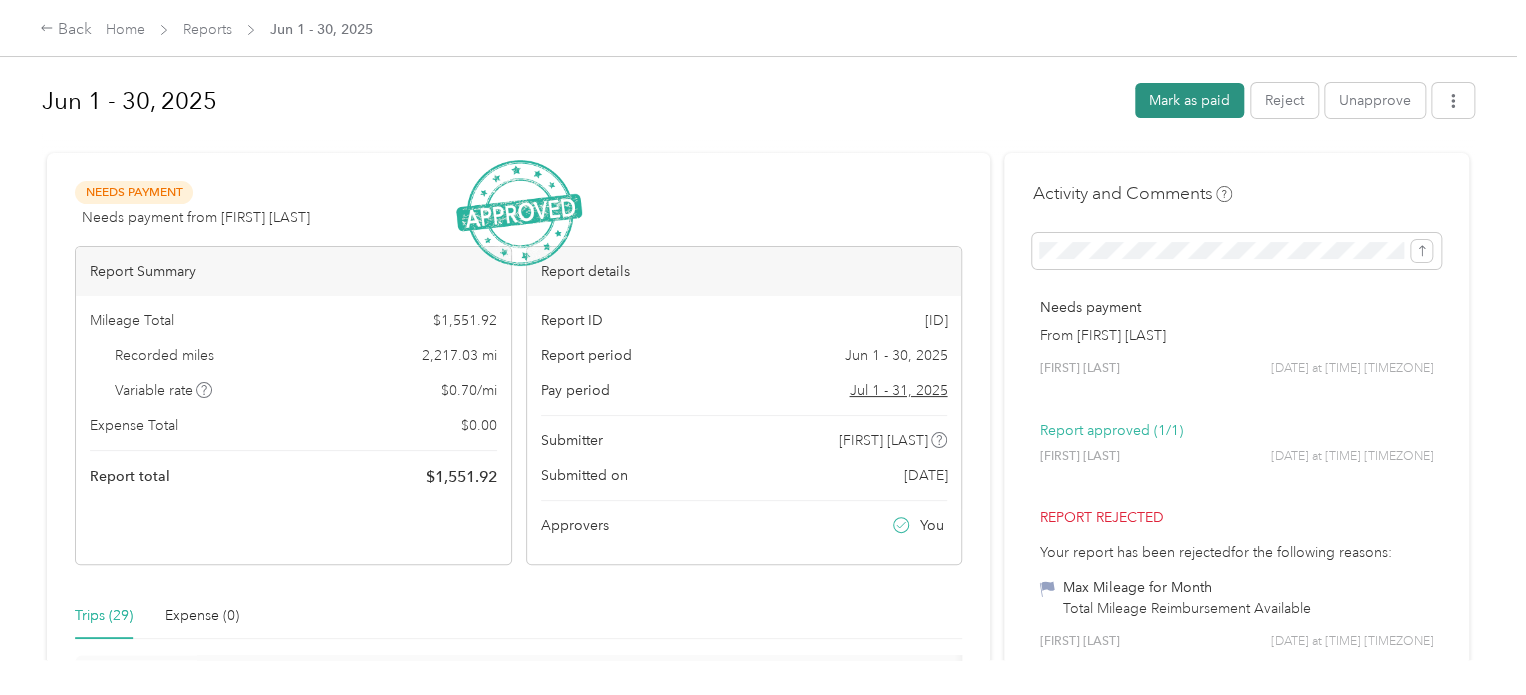 click on "Mark as paid" at bounding box center (1189, 100) 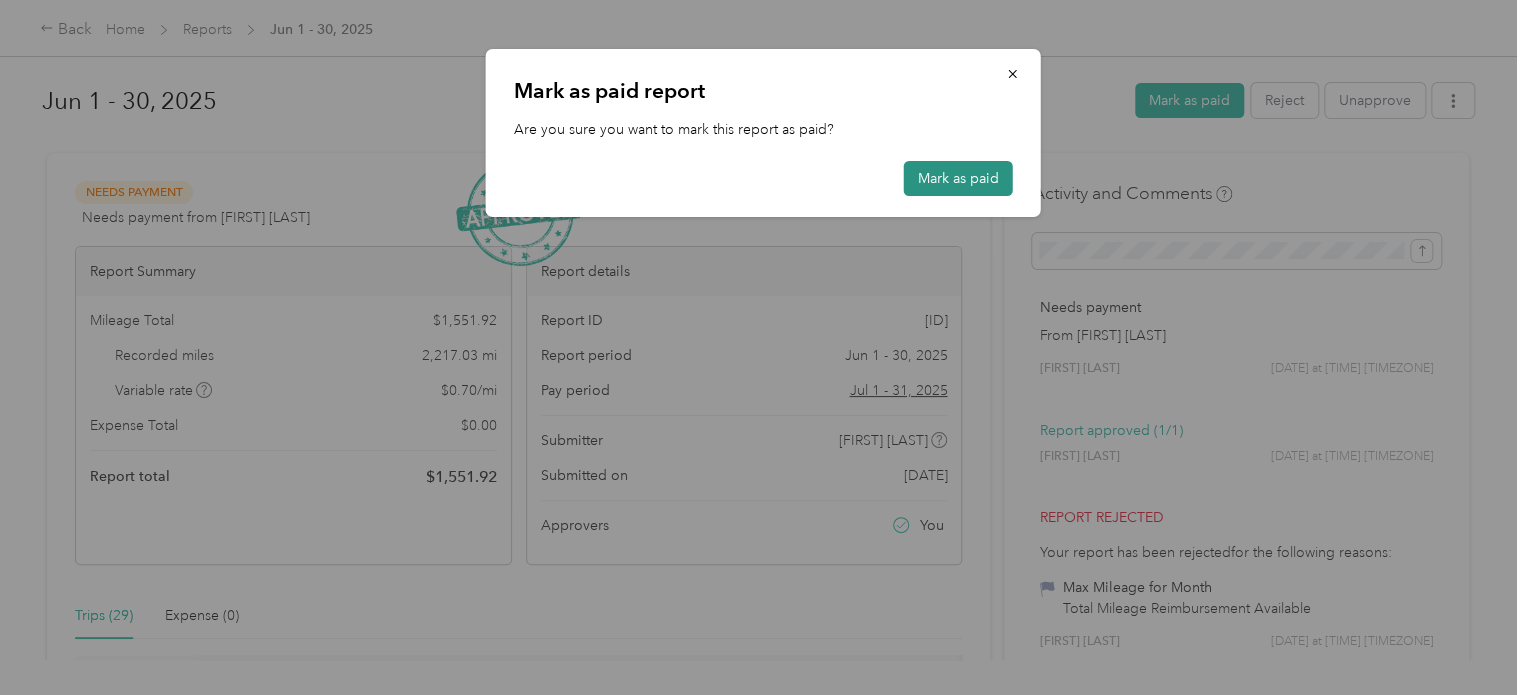 click on "Mark as paid" at bounding box center [958, 178] 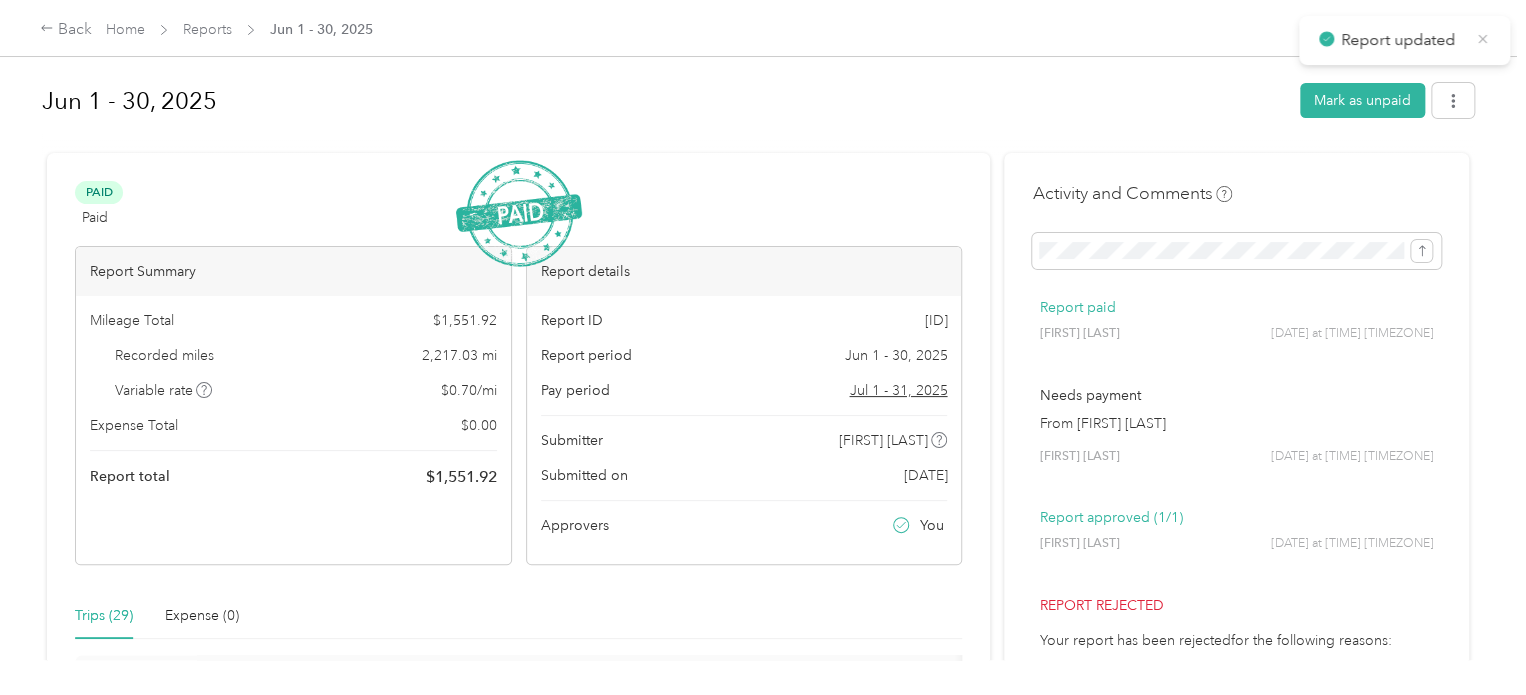 click 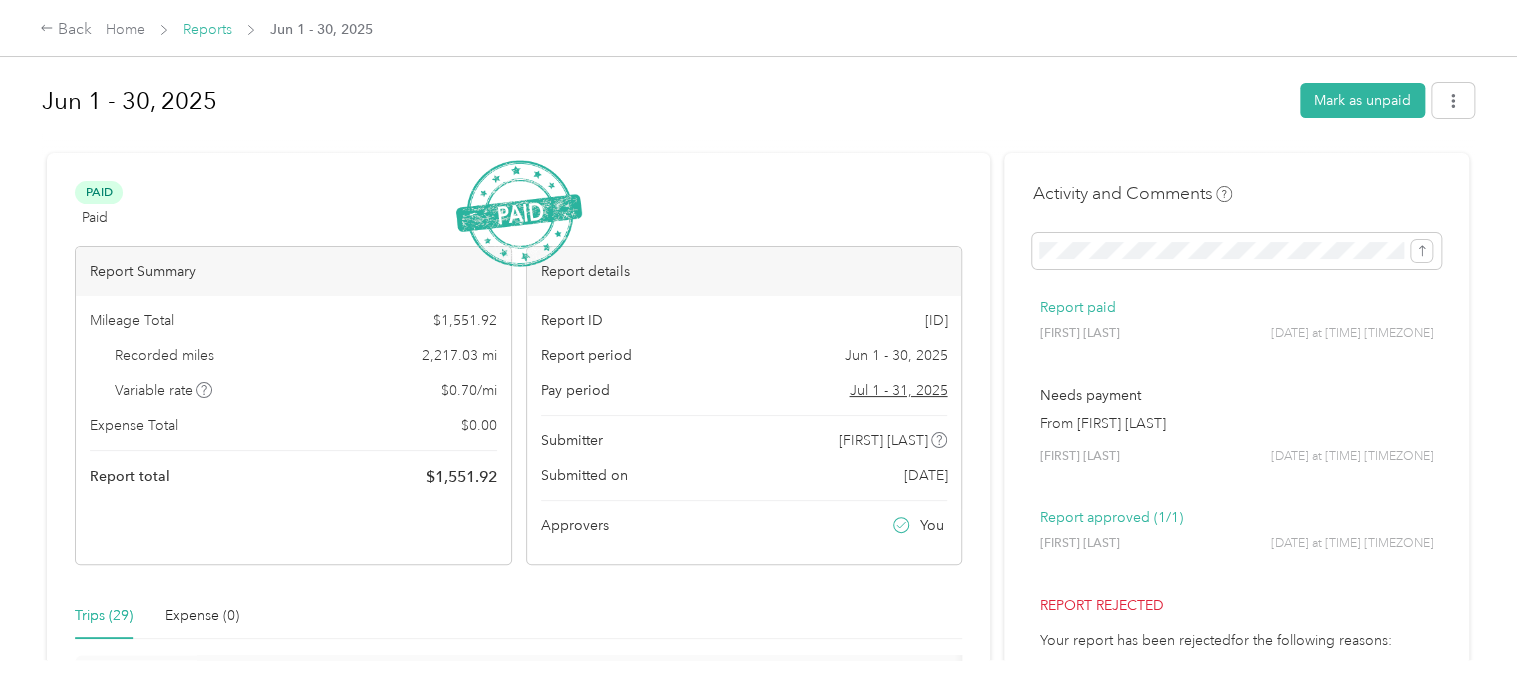 click on "Reports" at bounding box center [207, 29] 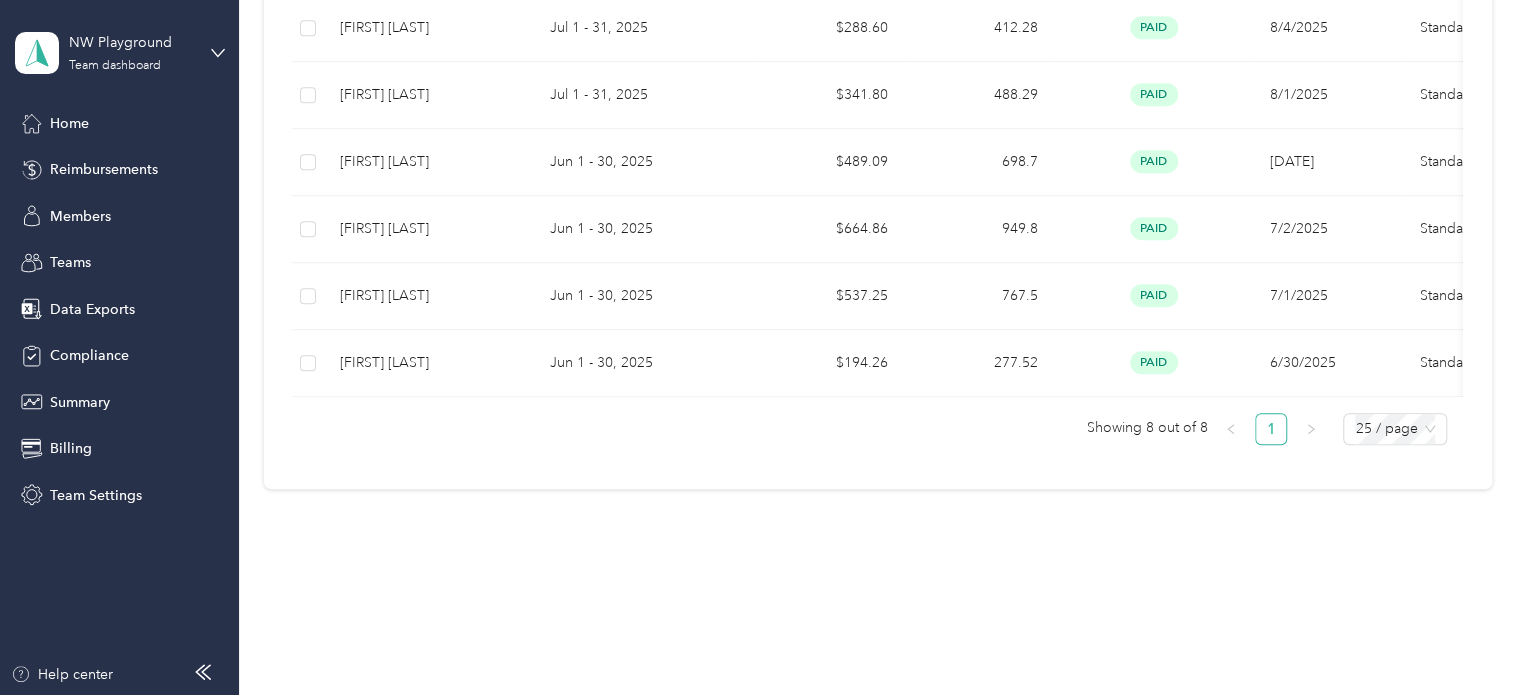 scroll, scrollTop: 0, scrollLeft: 0, axis: both 